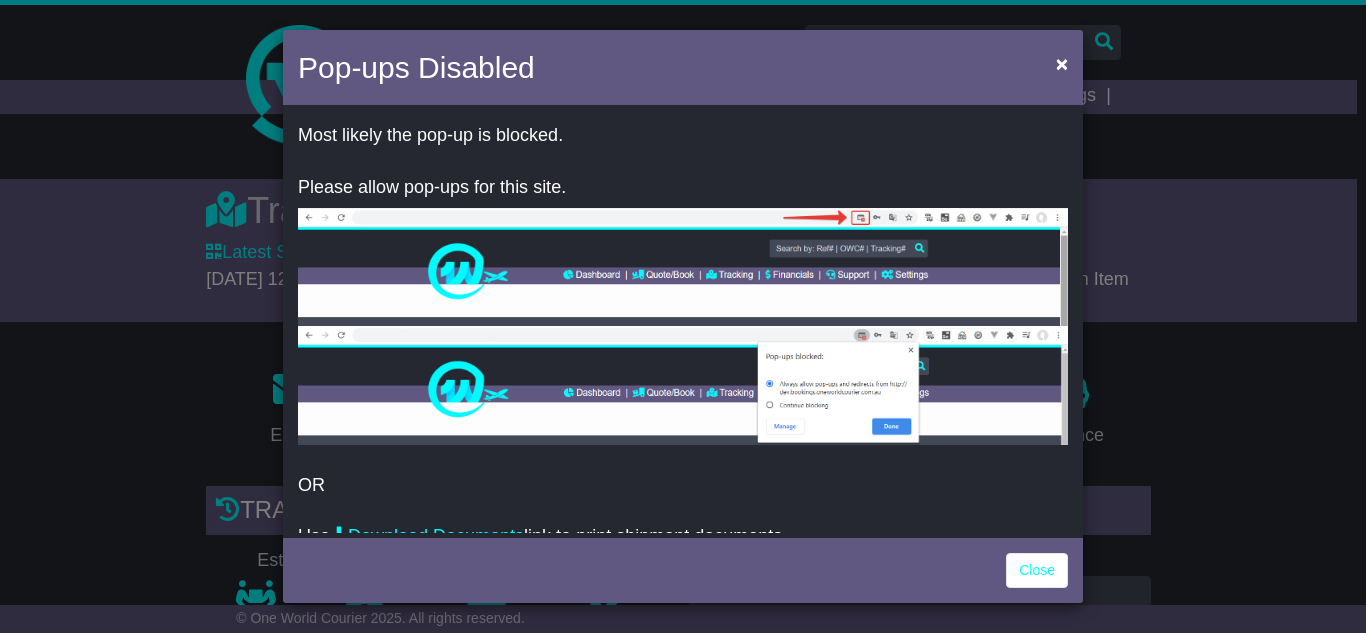 scroll, scrollTop: 0, scrollLeft: 0, axis: both 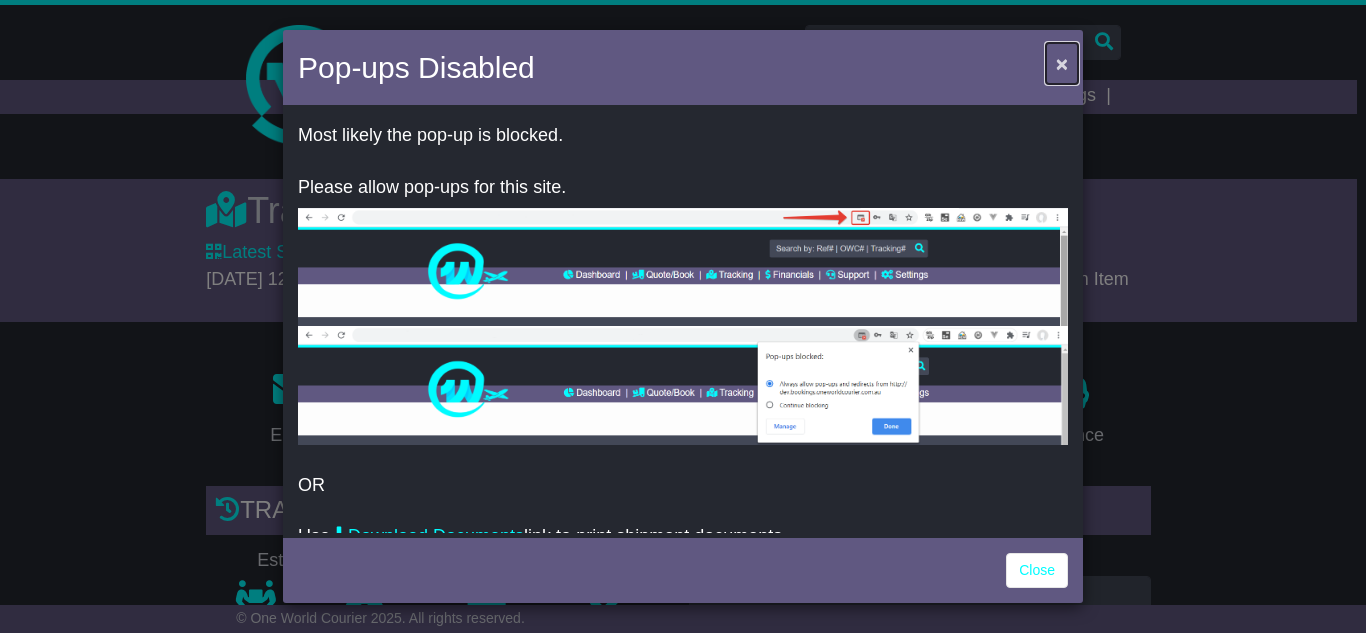 click on "×" at bounding box center (1062, 63) 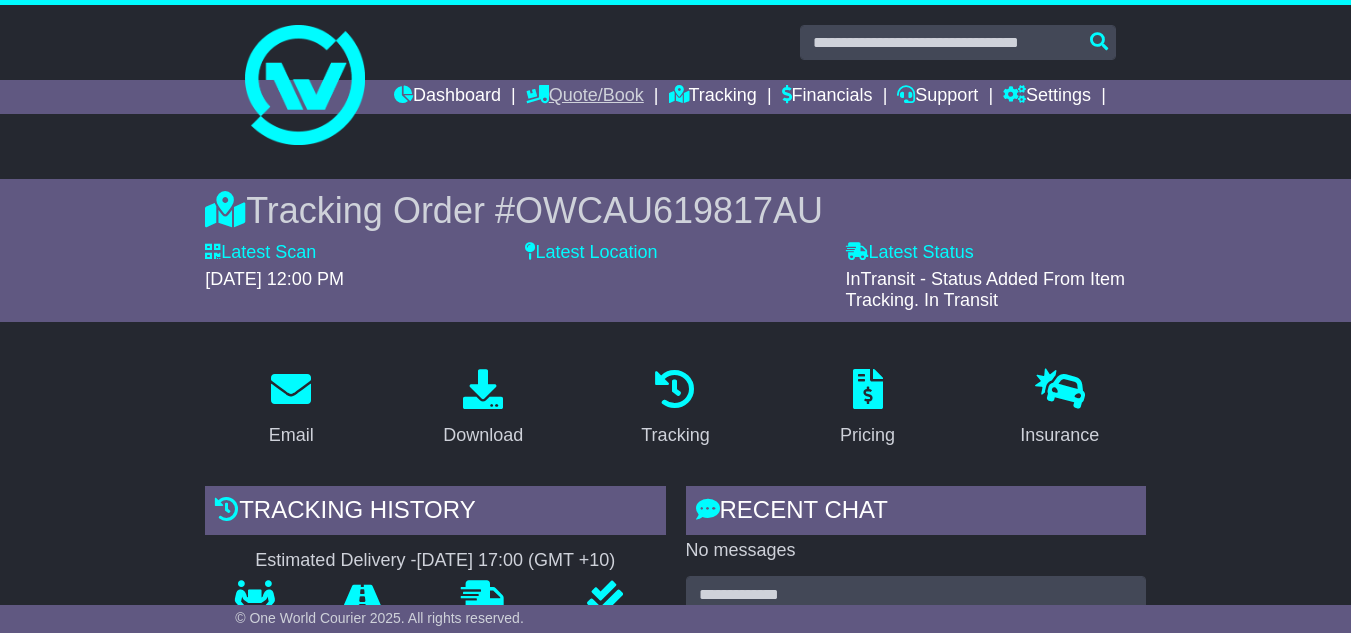 click on "Quote/Book" at bounding box center (585, 97) 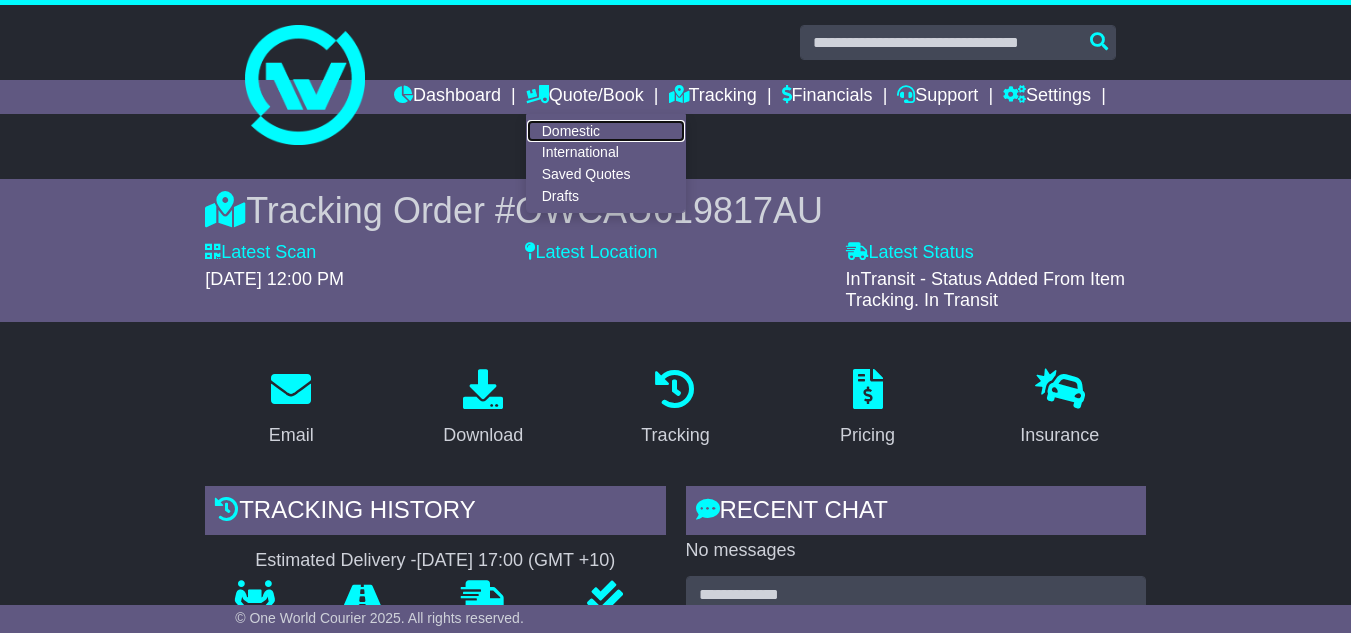 click on "Domestic" at bounding box center (606, 131) 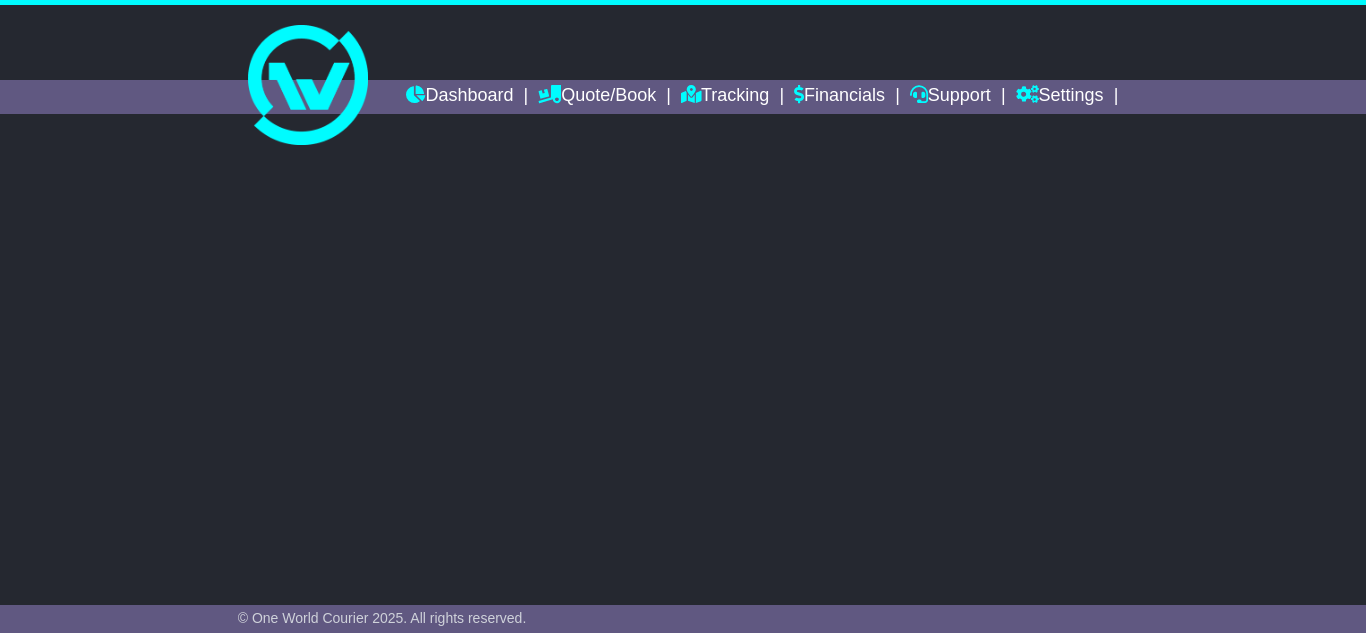 scroll, scrollTop: 0, scrollLeft: 0, axis: both 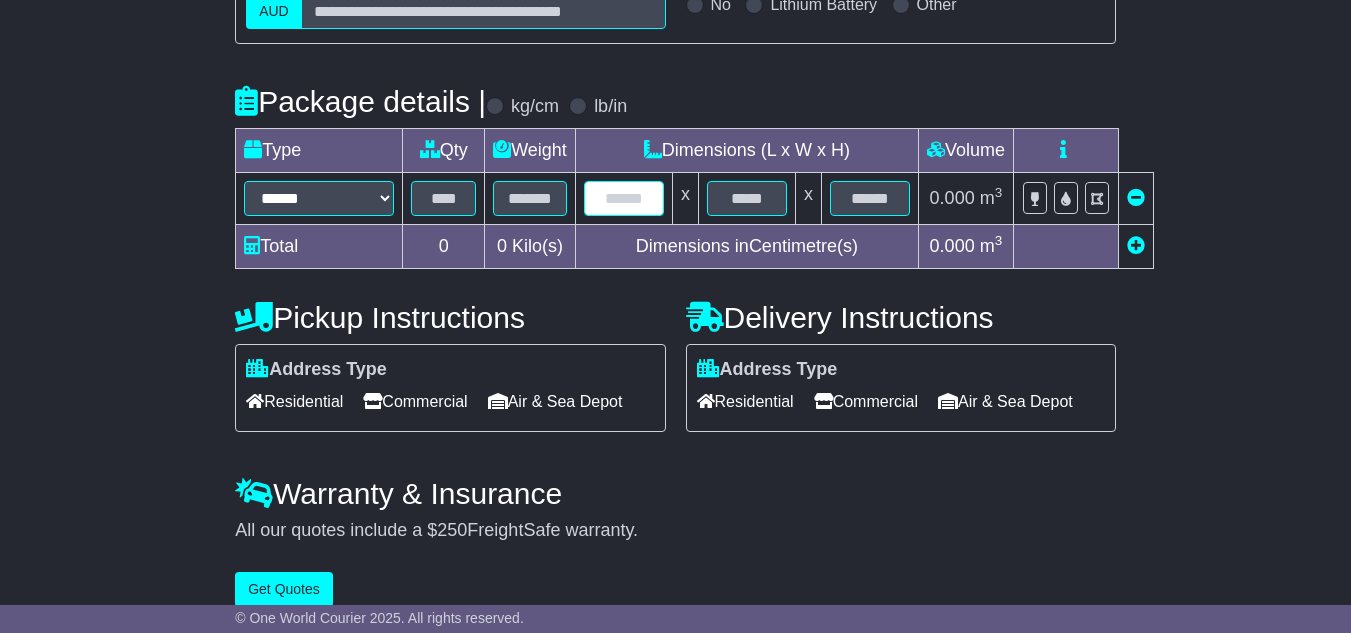 click at bounding box center [624, 198] 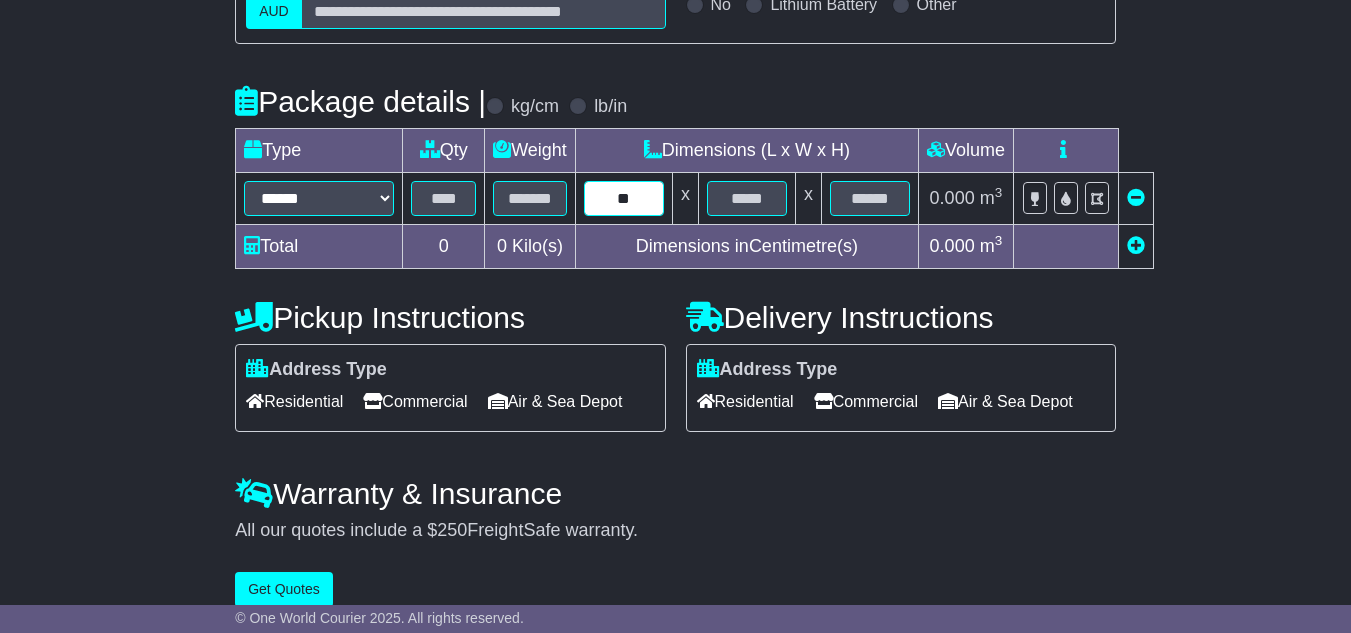 type on "**" 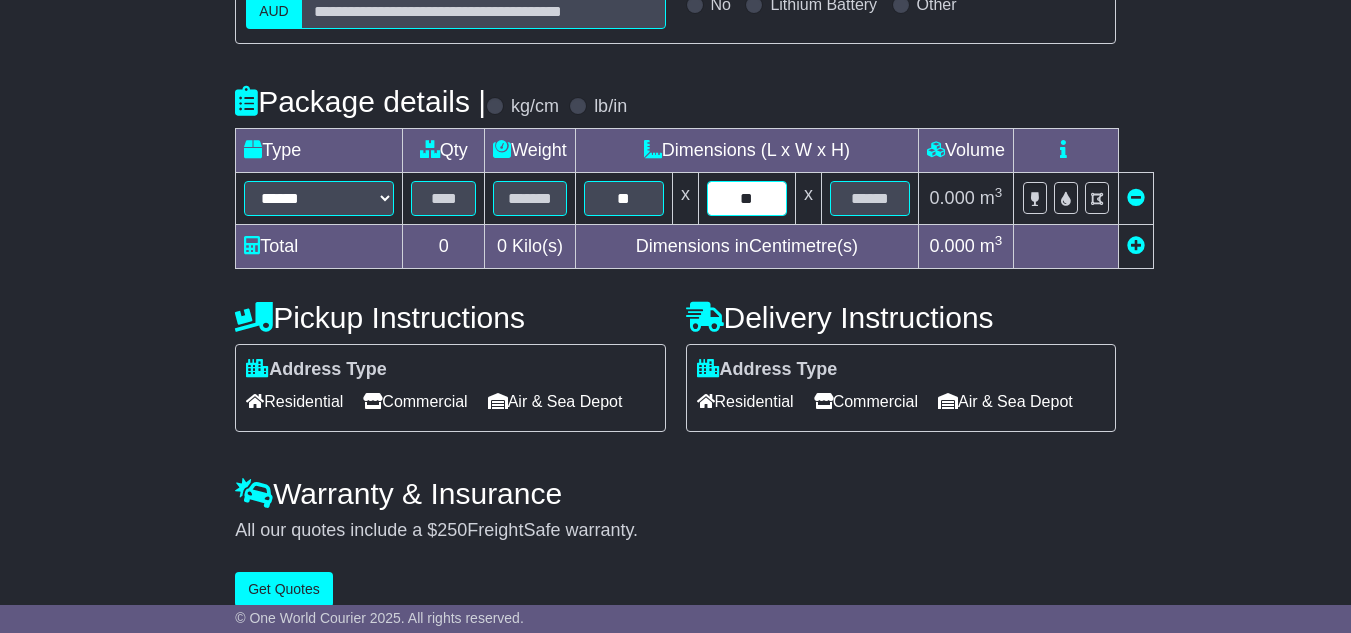 type on "**" 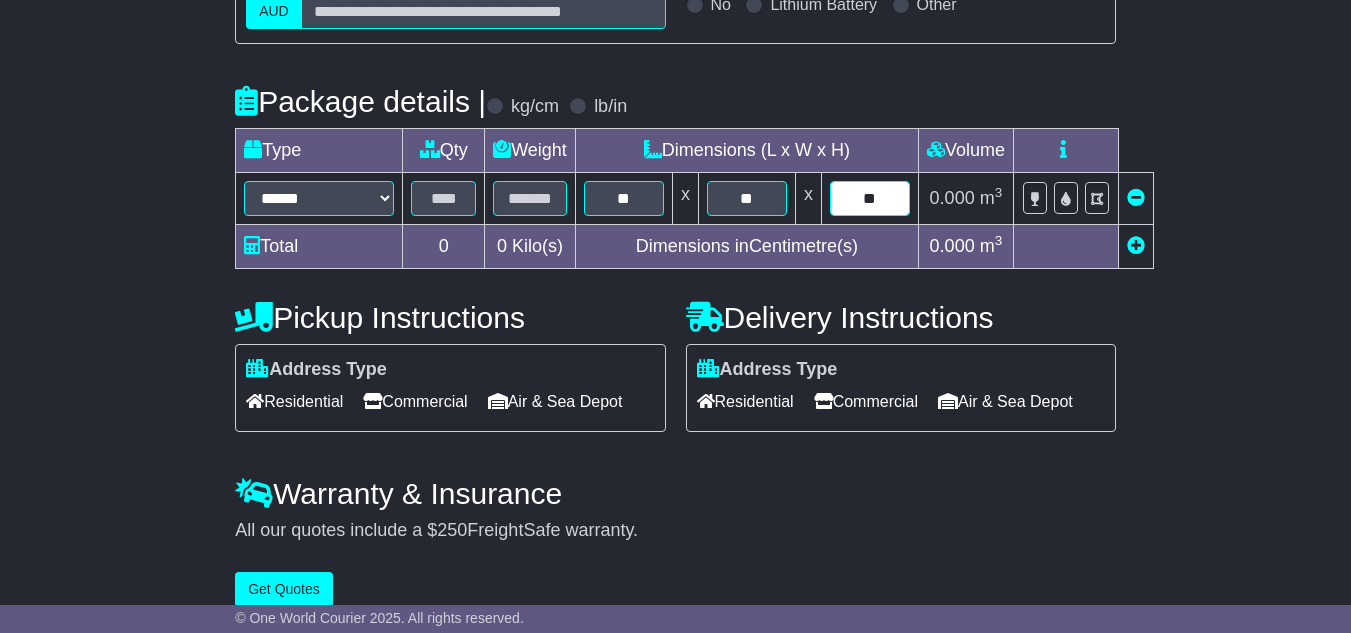 type on "**" 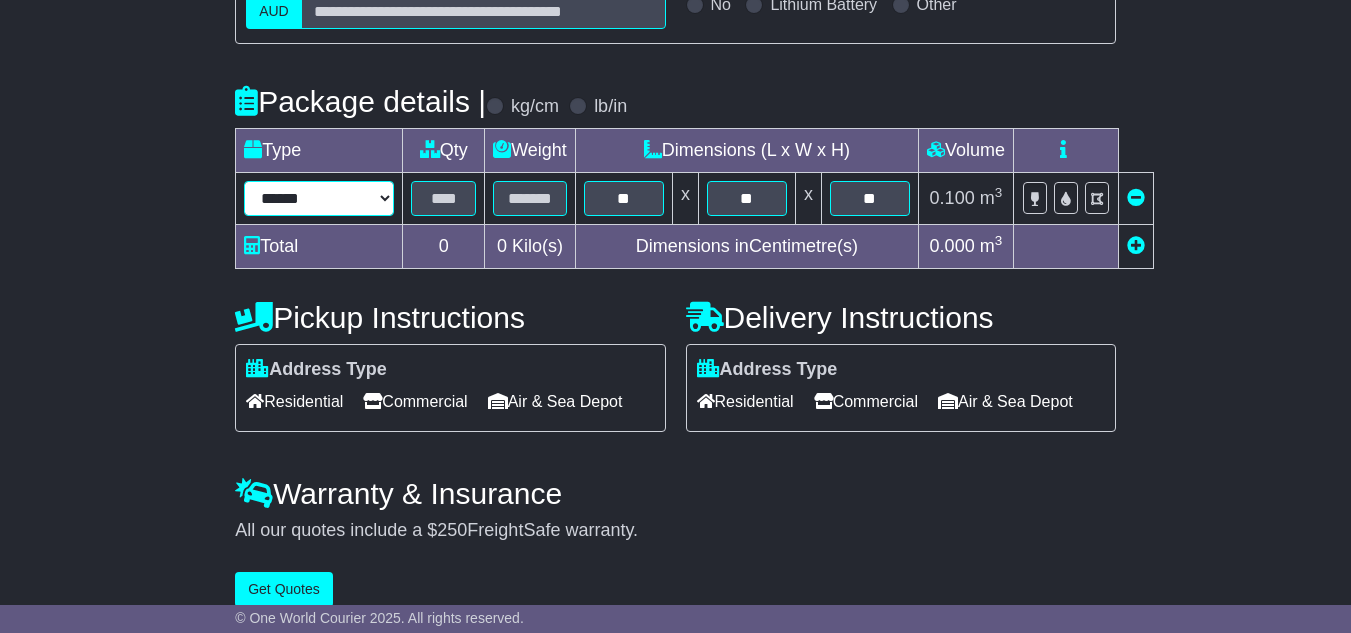 click on "****** ****** *** ******** ***** **** **** ****** *** *******" at bounding box center [319, 198] 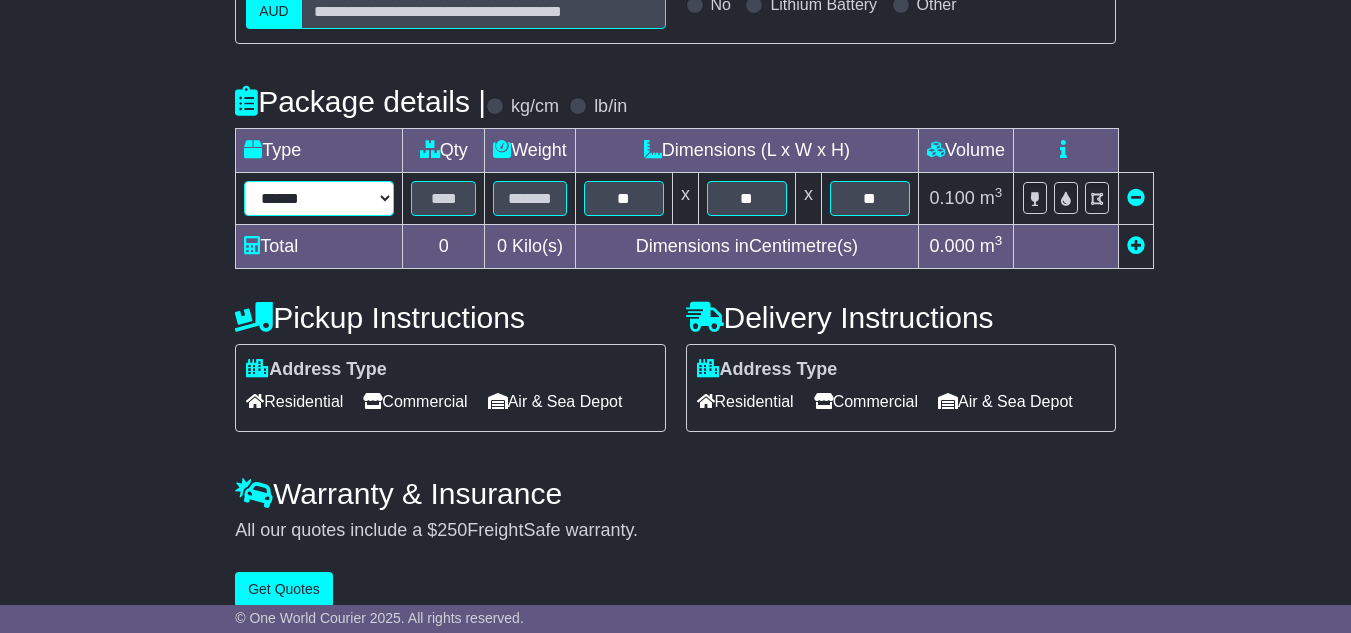 select on "*****" 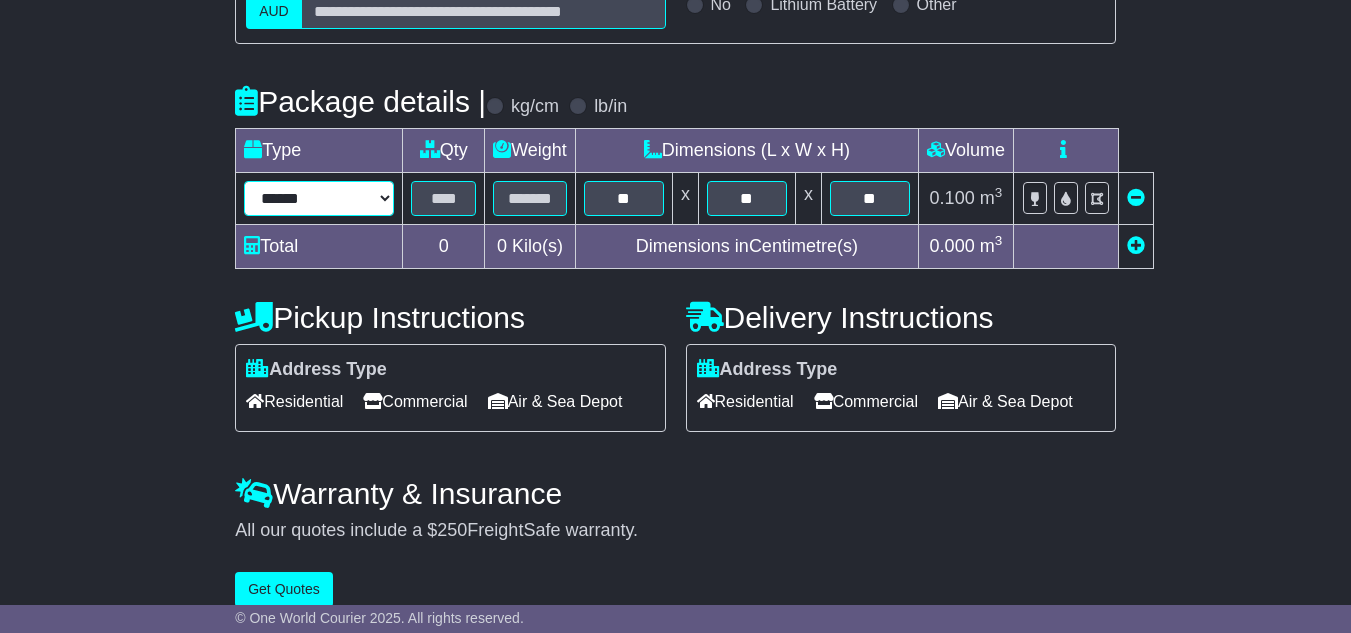 click on "****** ****** *** ******** ***** **** **** ****** *** *******" at bounding box center (319, 198) 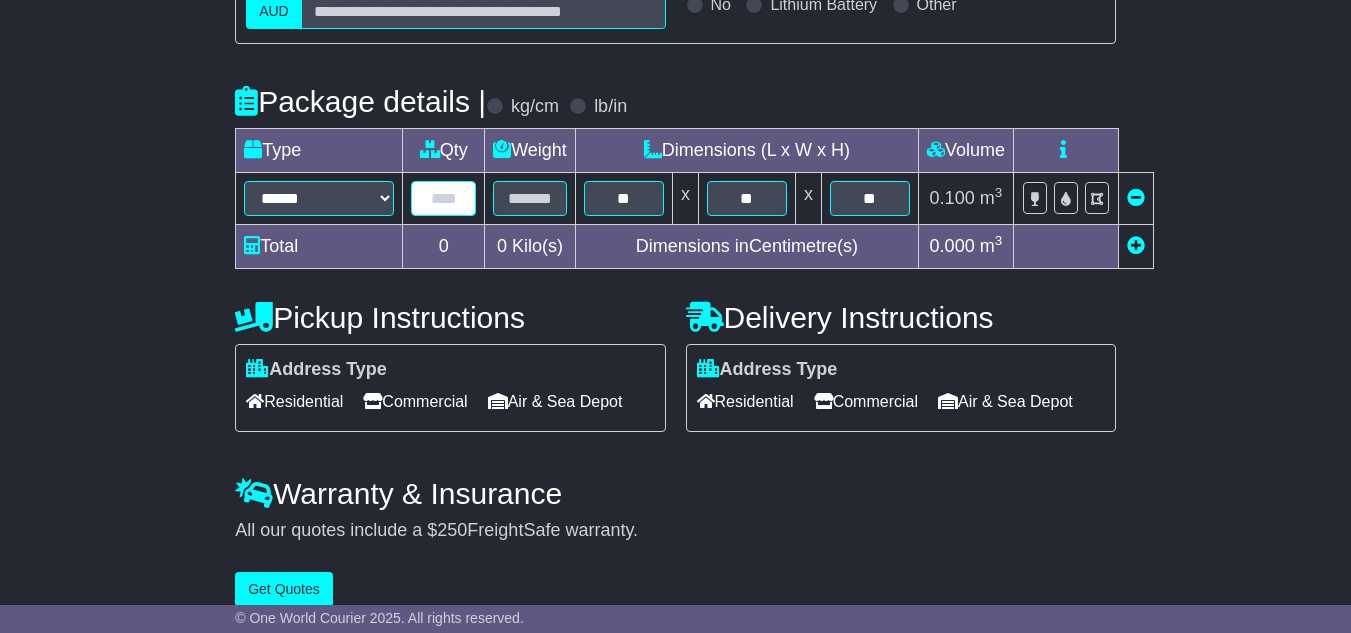 click at bounding box center [443, 198] 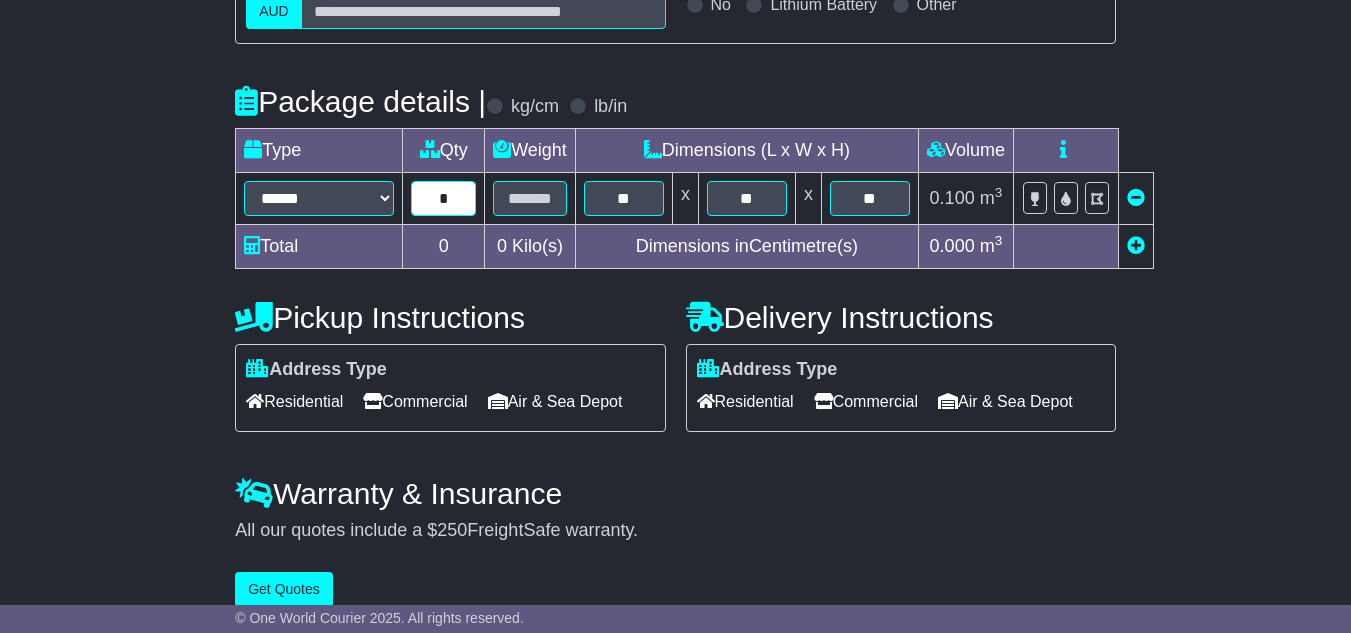 type on "*" 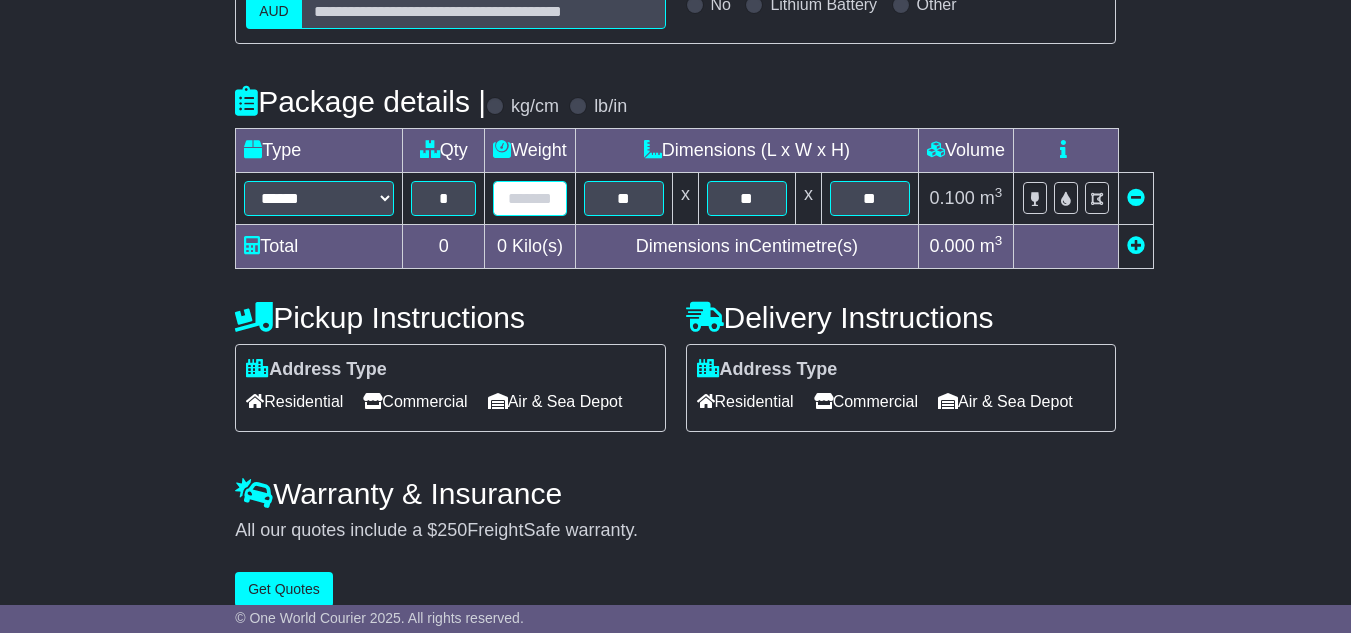 click at bounding box center [530, 198] 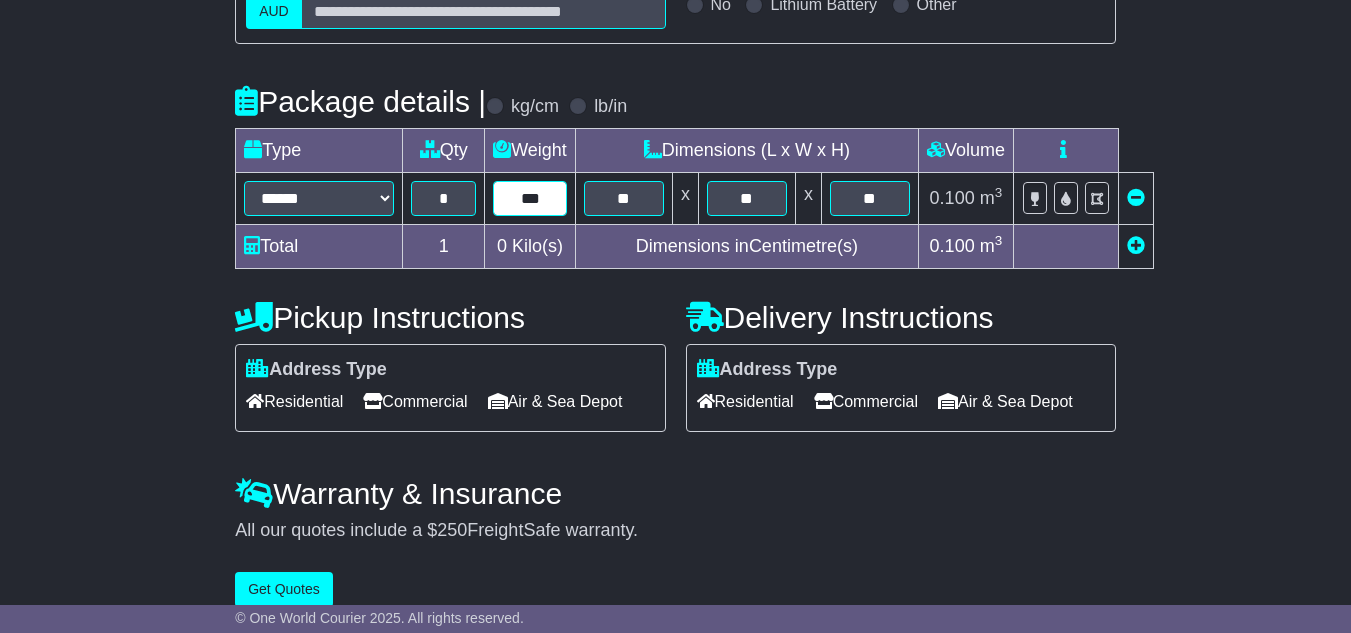 type on "***" 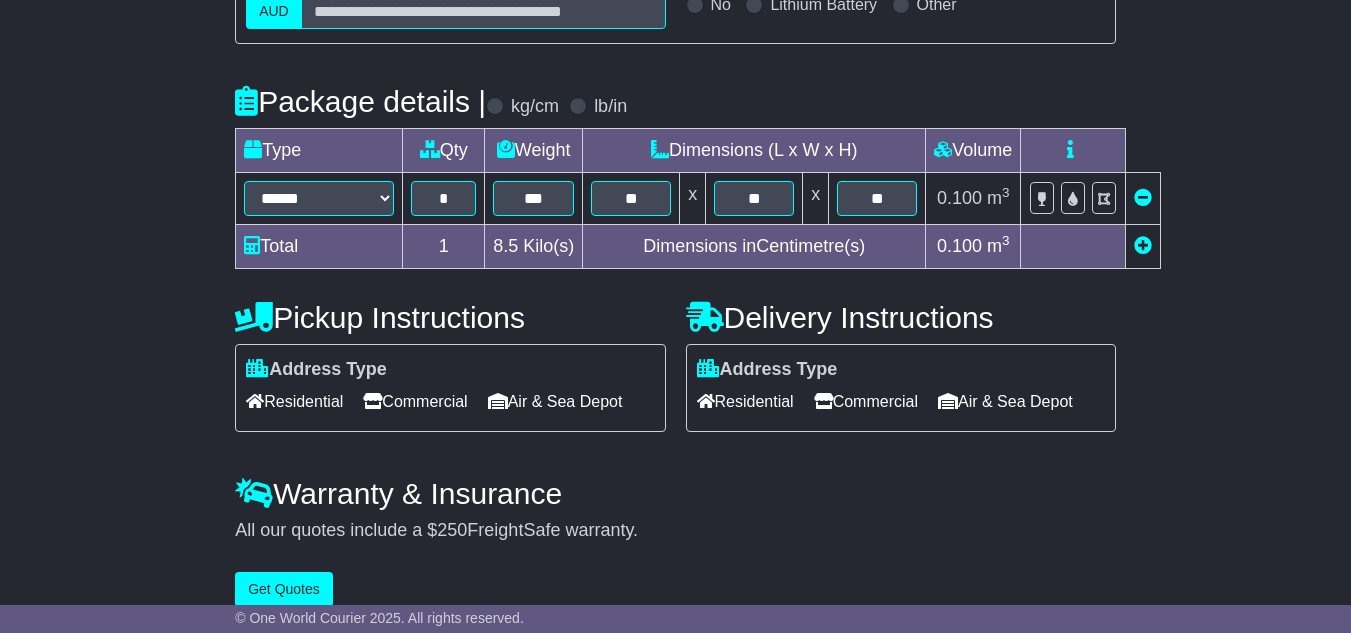 click on "**********" at bounding box center (675, 204) 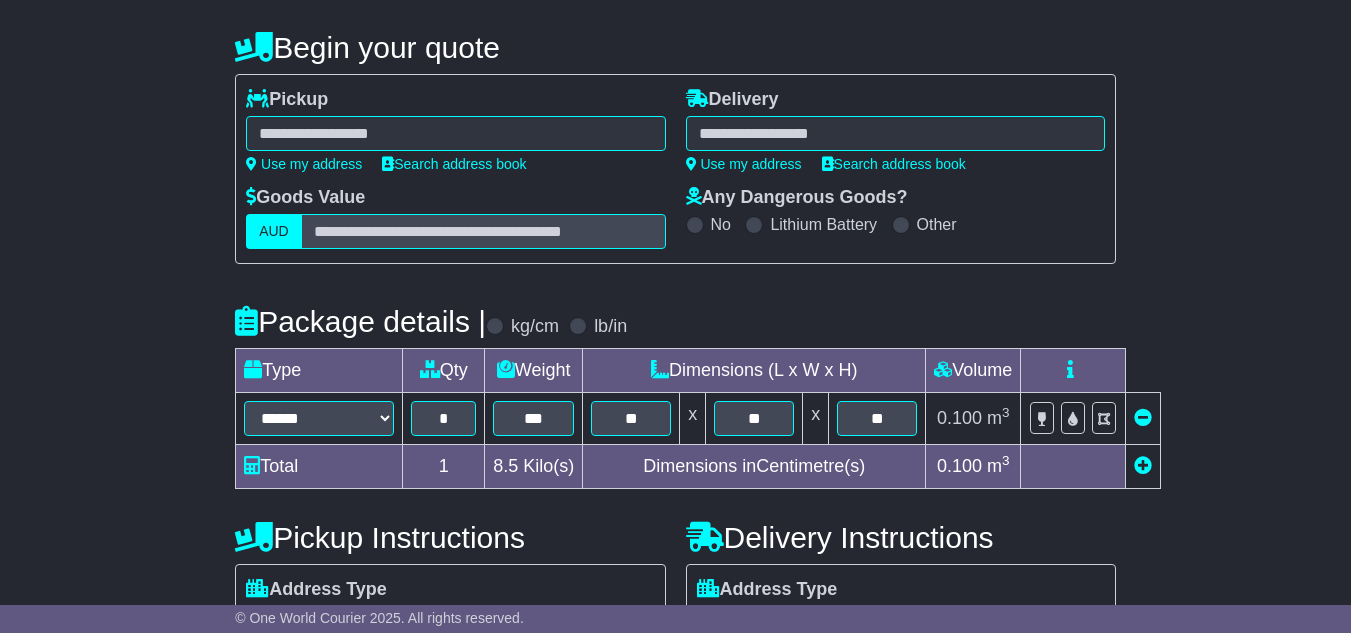 scroll, scrollTop: 0, scrollLeft: 0, axis: both 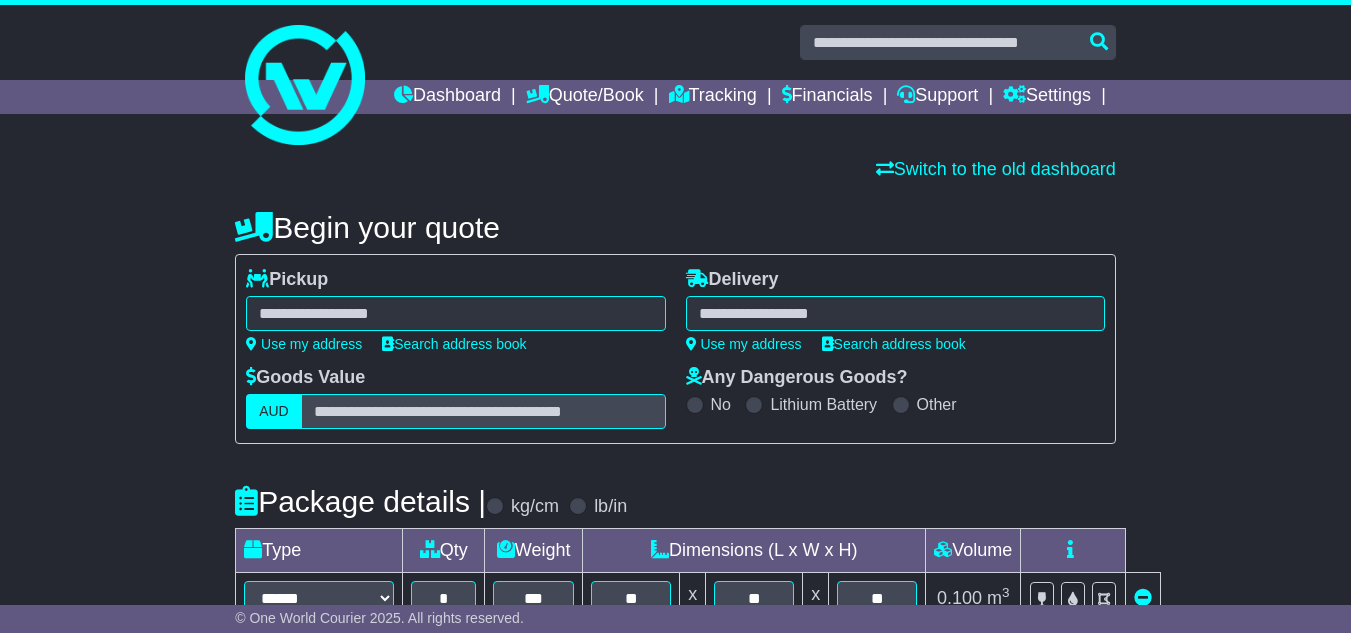 click on "**********" at bounding box center (455, 310) 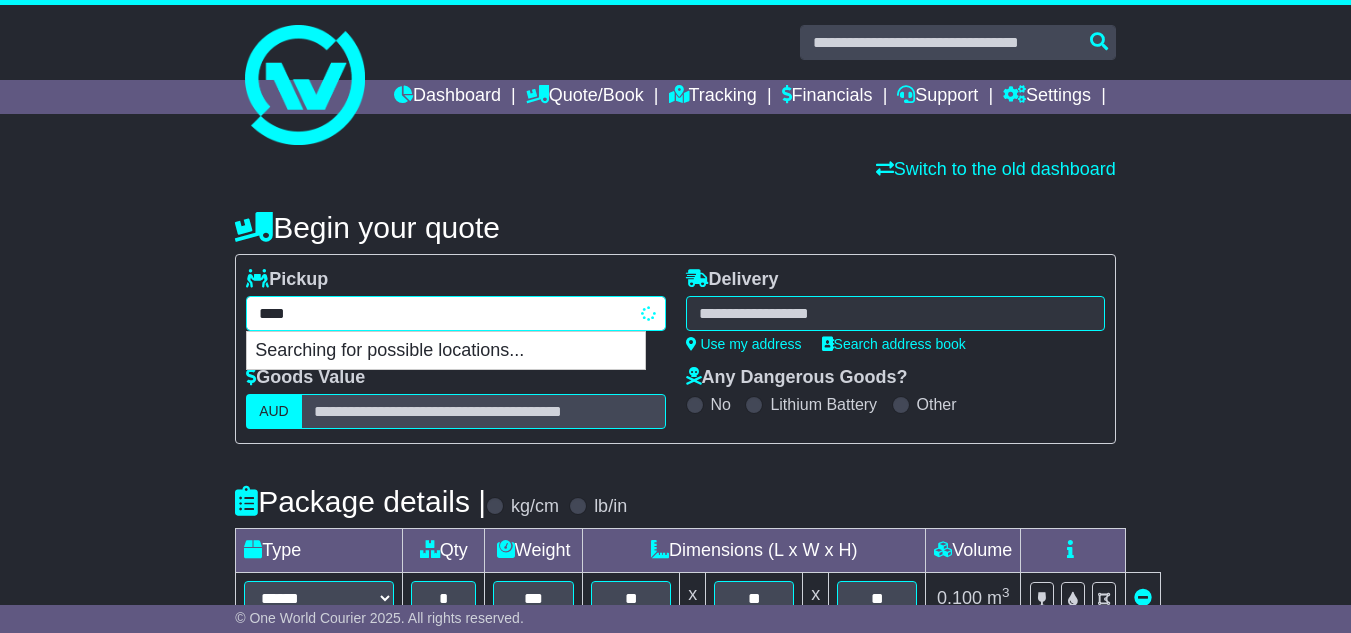 type on "****" 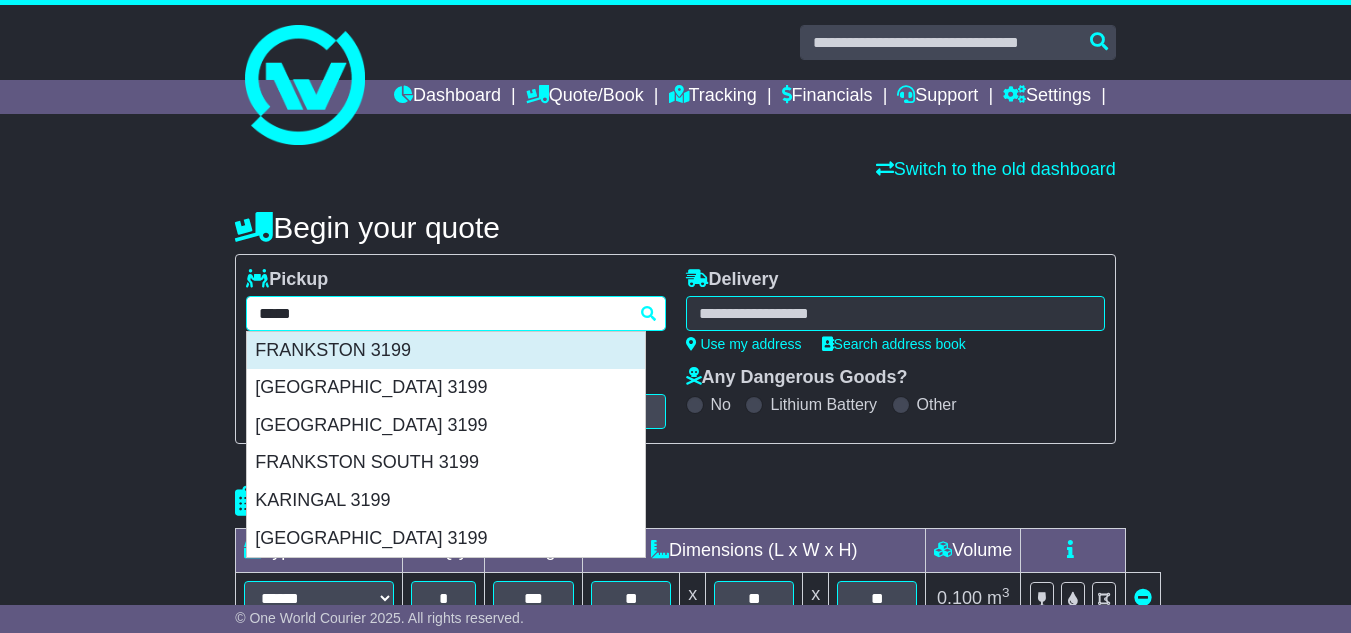 click on "FRANKSTON 3199" at bounding box center [446, 351] 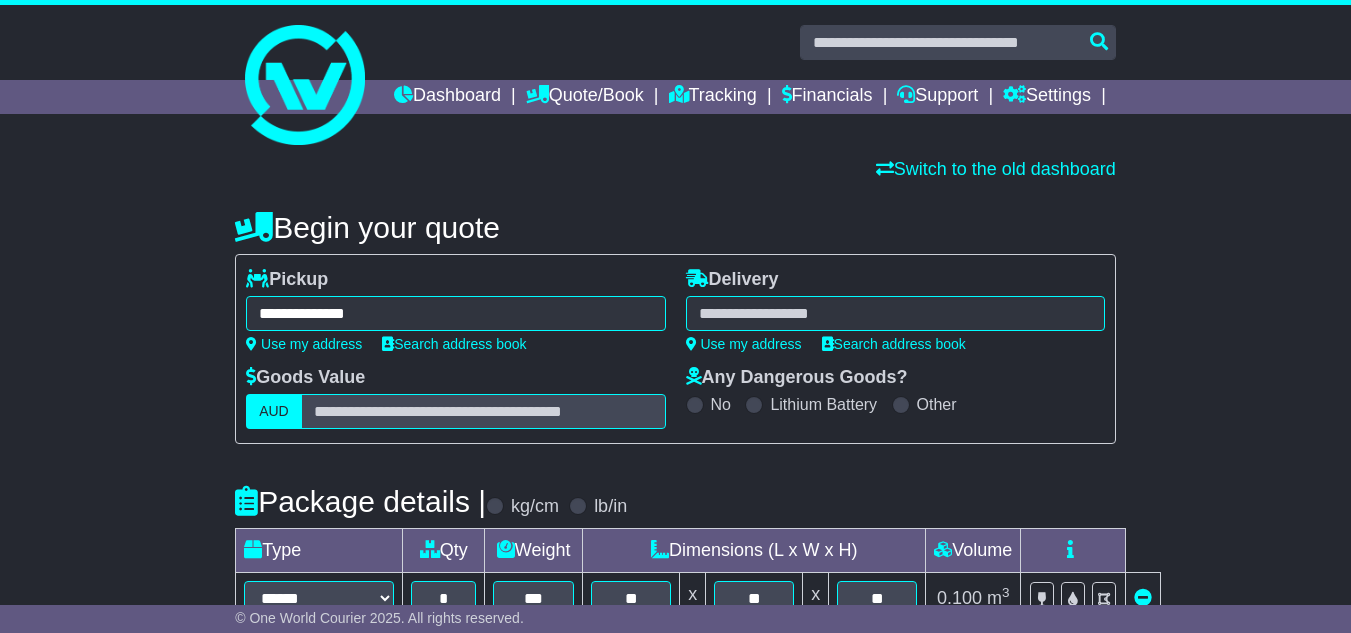 type on "**********" 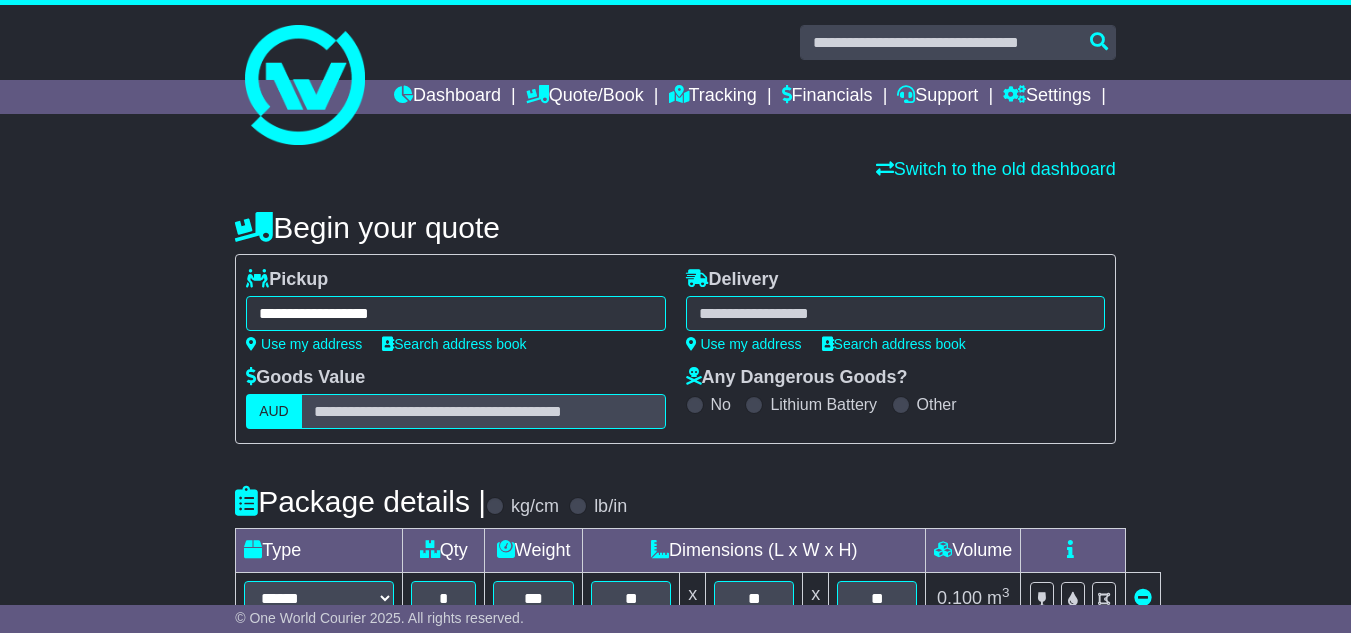 click at bounding box center (895, 313) 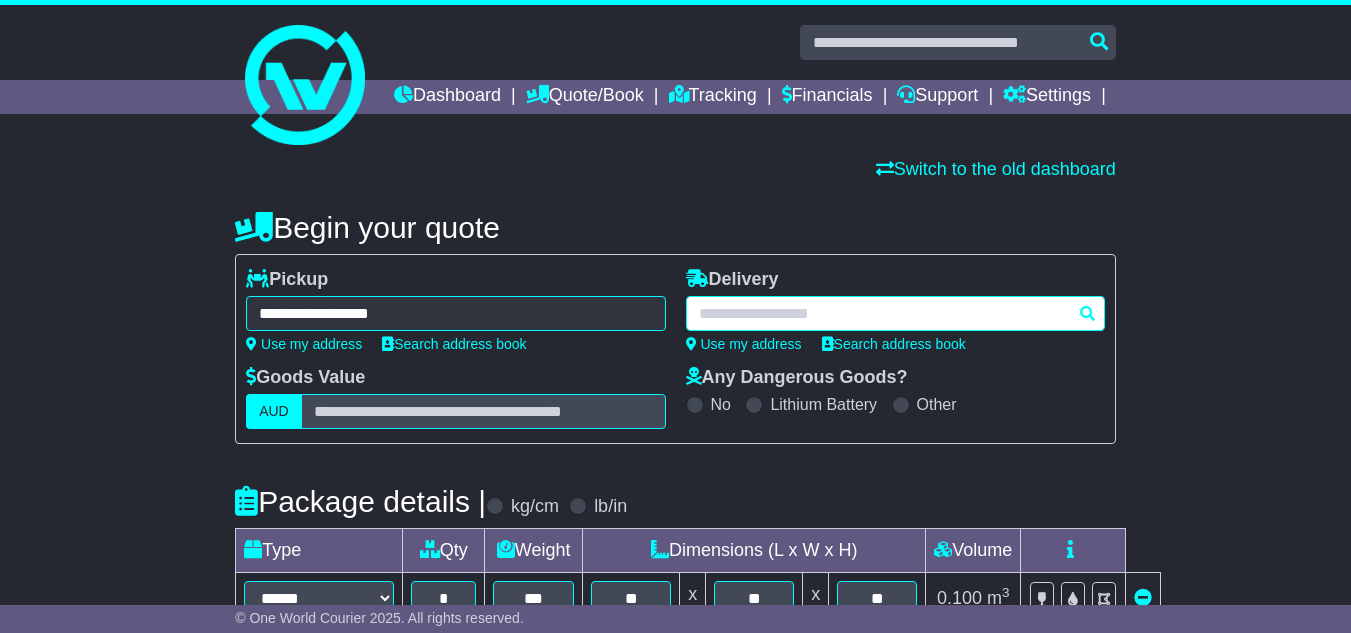 paste on "********" 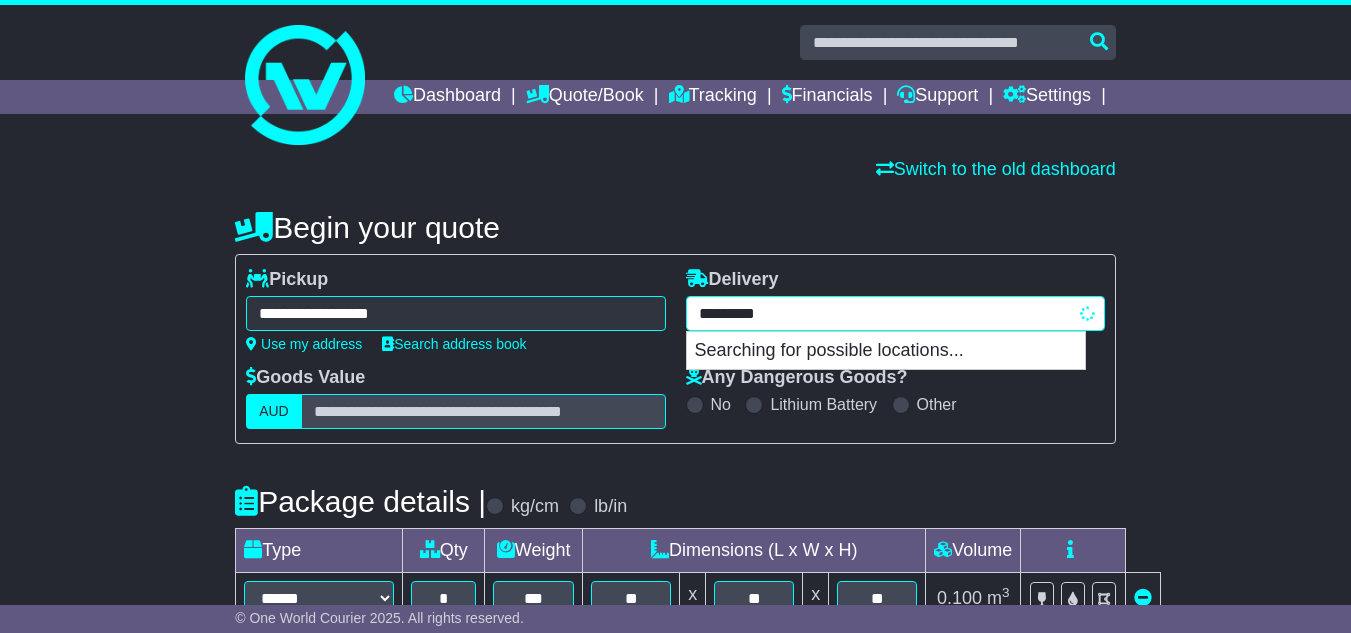 type on "********" 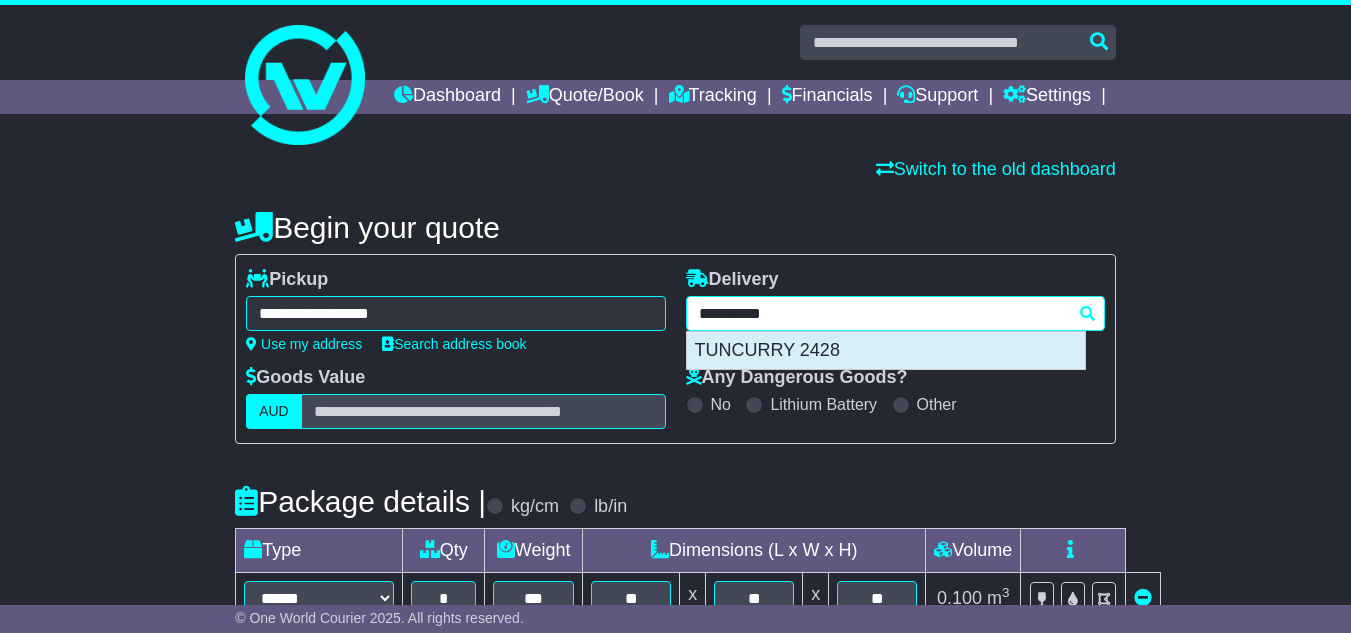 click on "TUNCURRY 2428" at bounding box center [886, 351] 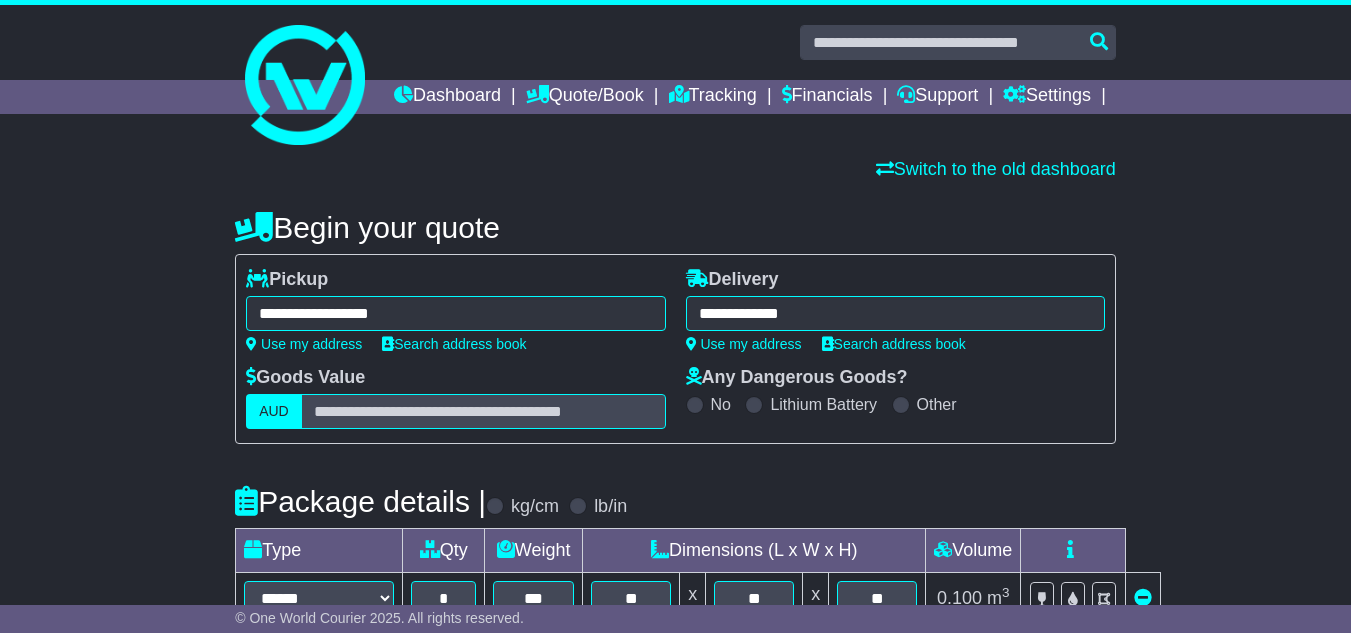 type on "**********" 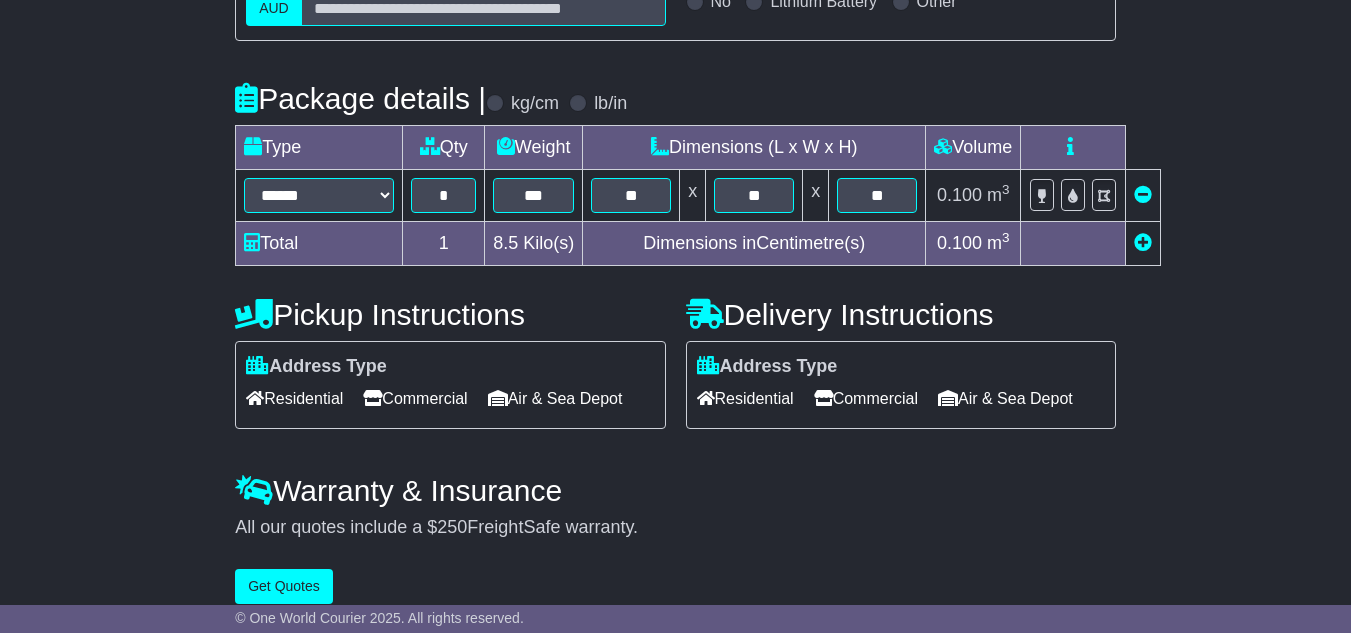 scroll, scrollTop: 491, scrollLeft: 0, axis: vertical 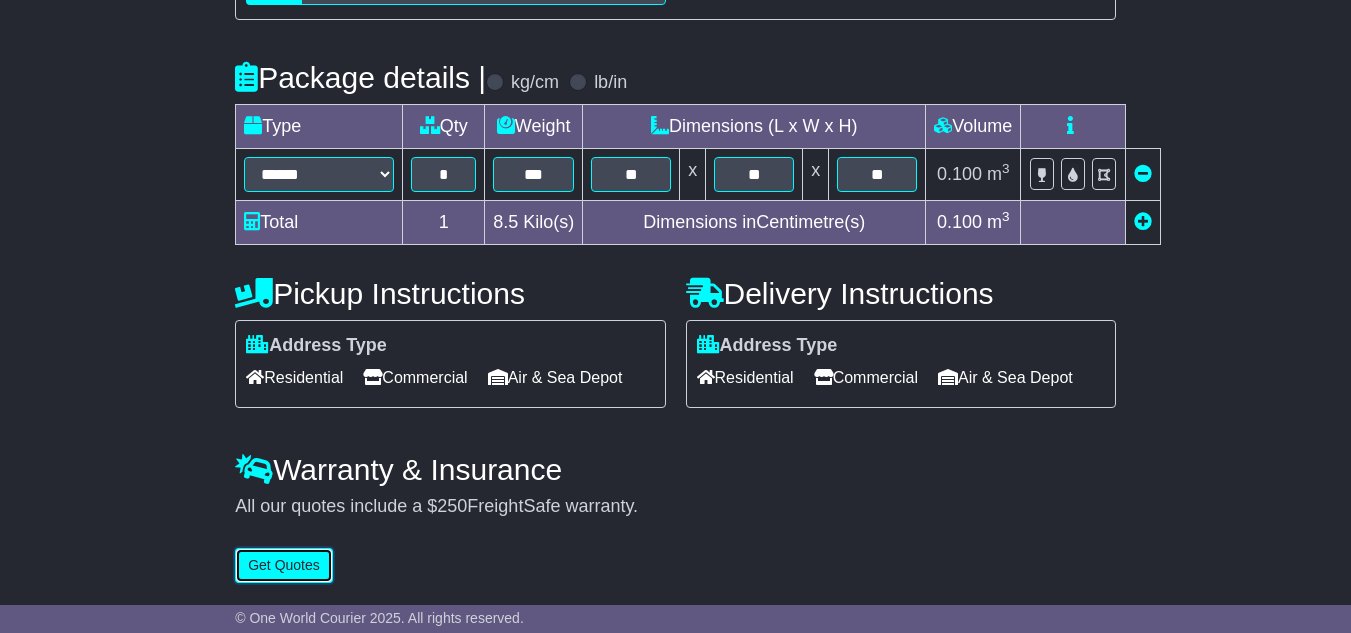 click on "Get Quotes" at bounding box center (284, 565) 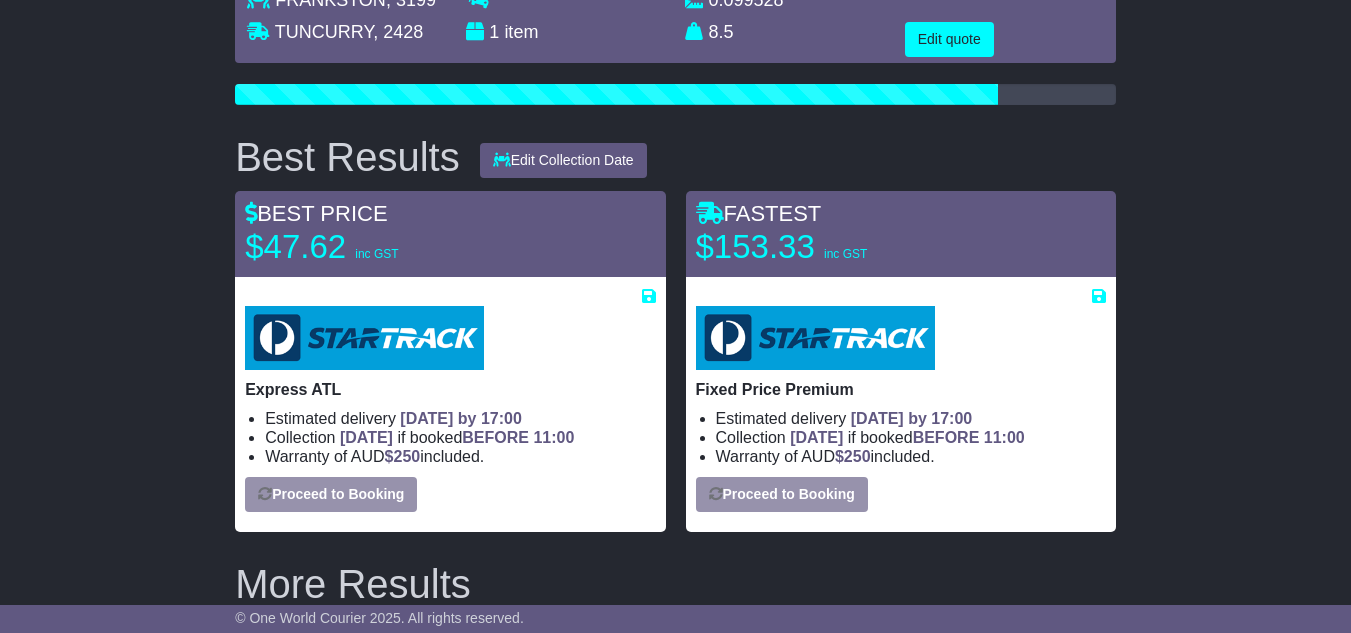 scroll, scrollTop: 200, scrollLeft: 0, axis: vertical 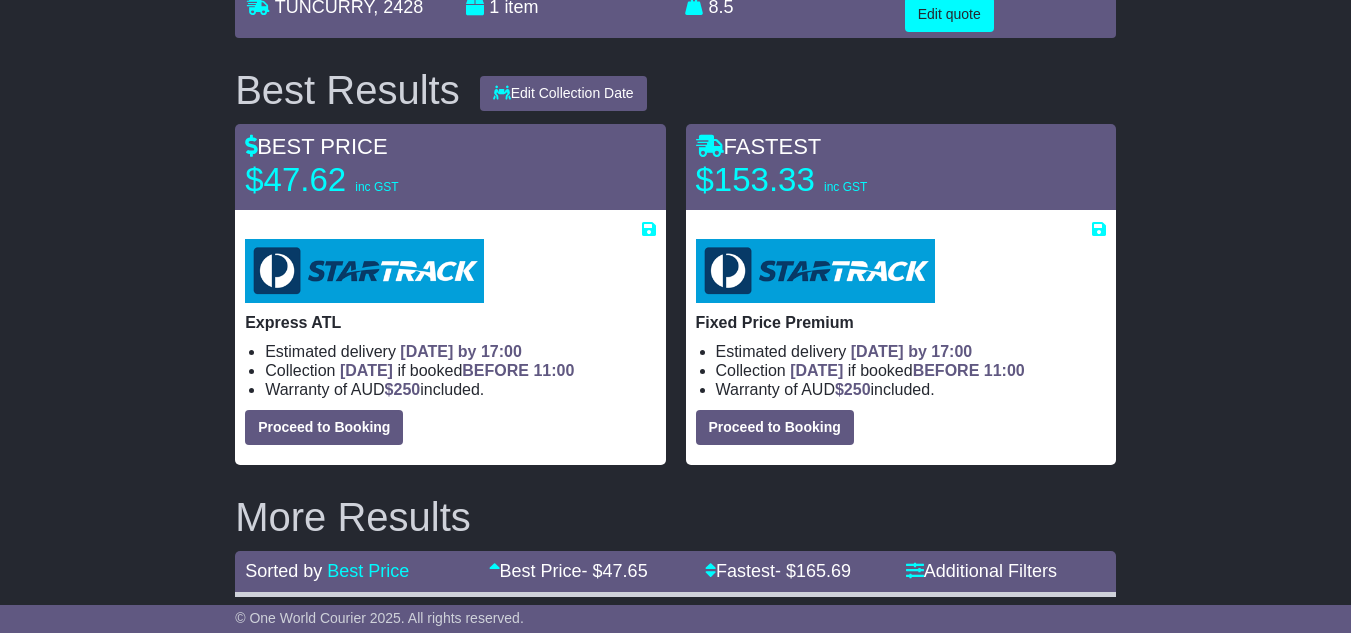 drag, startPoint x: 358, startPoint y: 513, endPoint x: 365, endPoint y: 481, distance: 32.75668 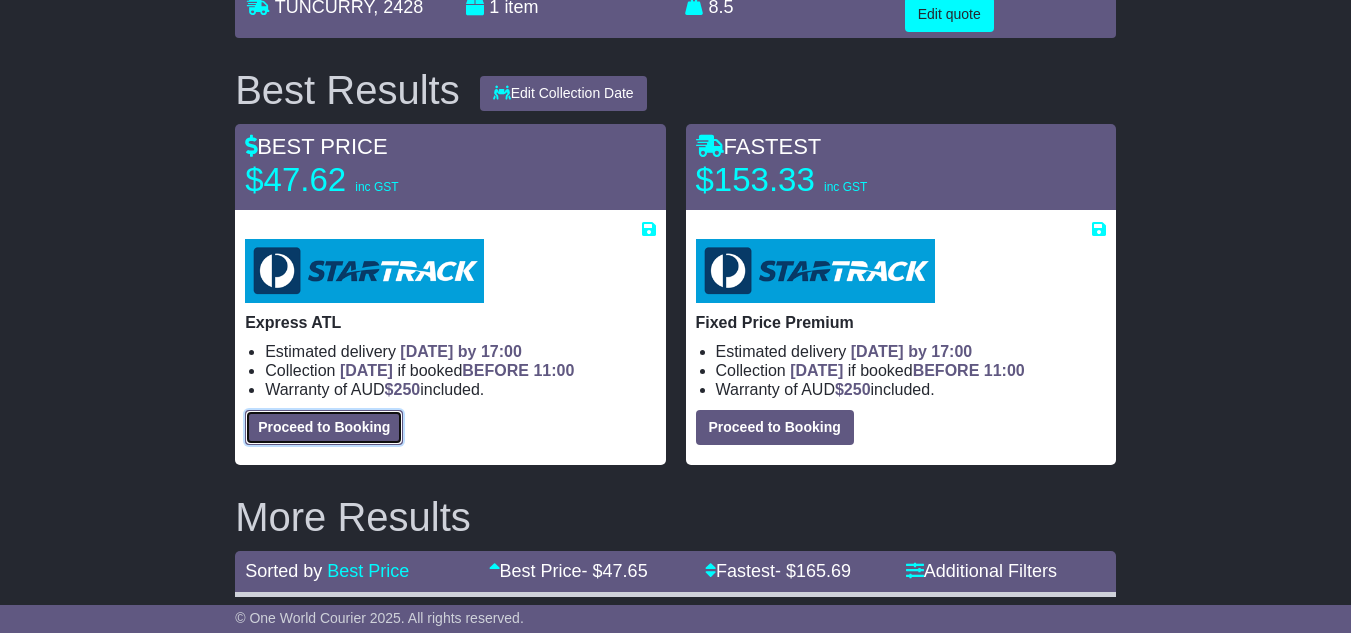 click on "Proceed to Booking" at bounding box center [324, 427] 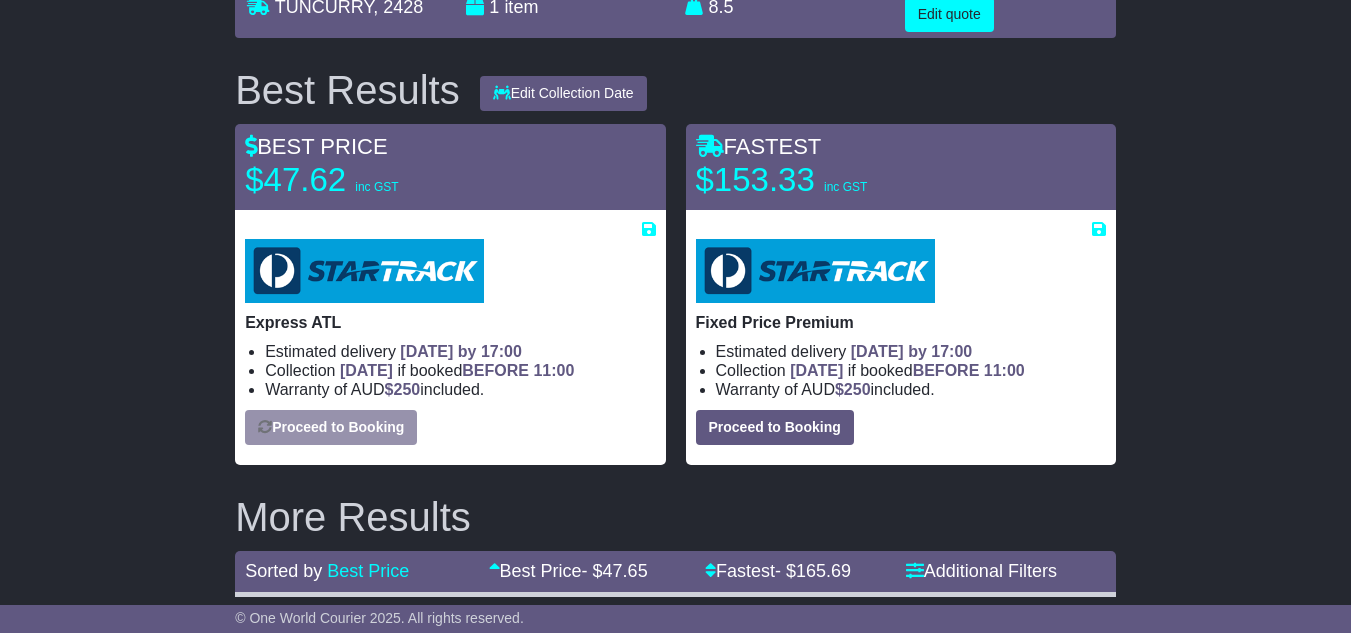 select on "**********" 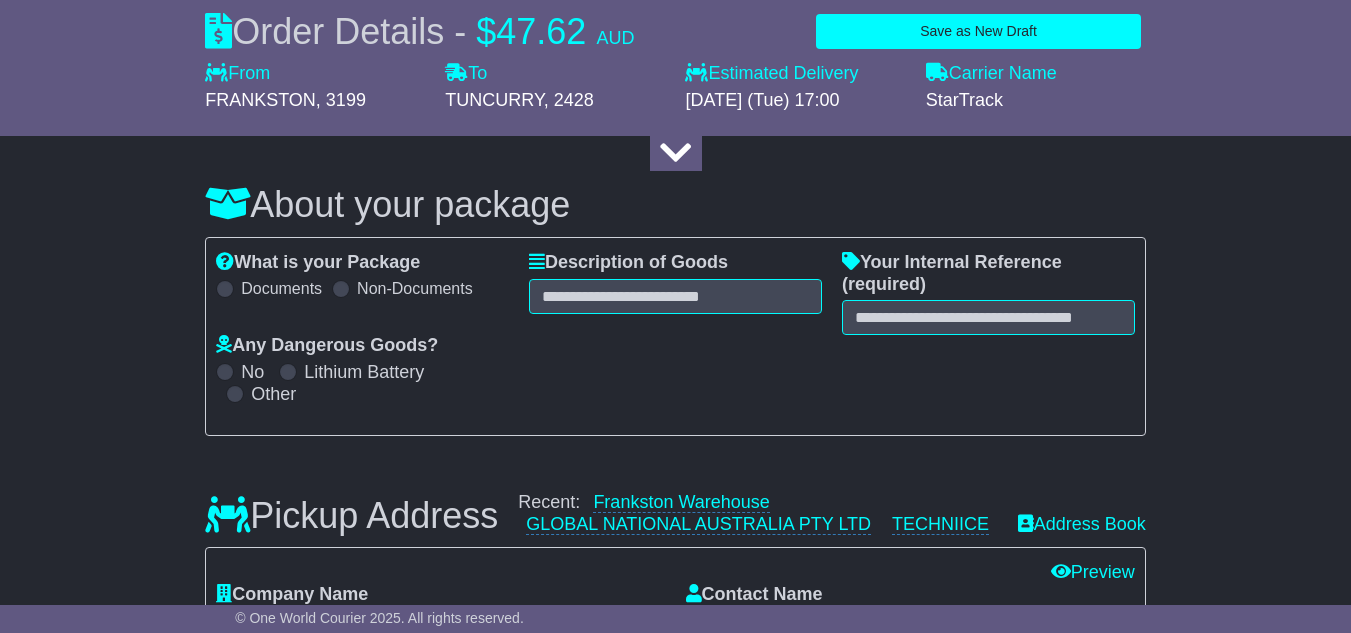 select 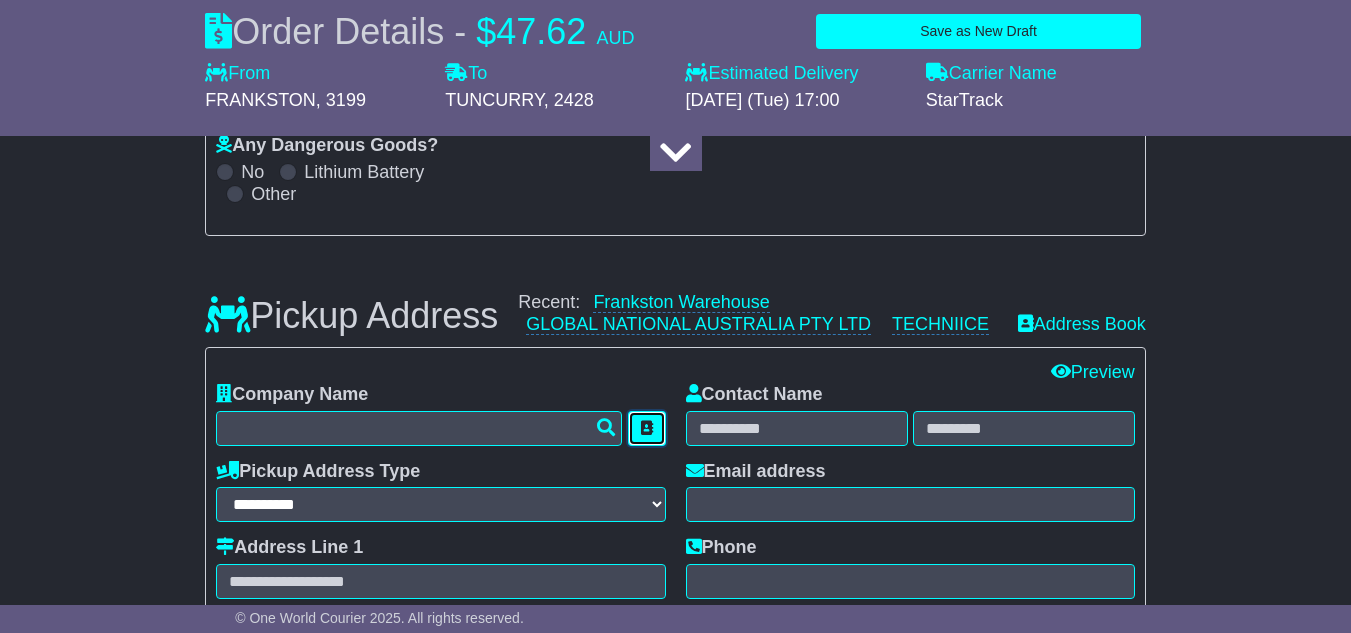click at bounding box center [647, 428] 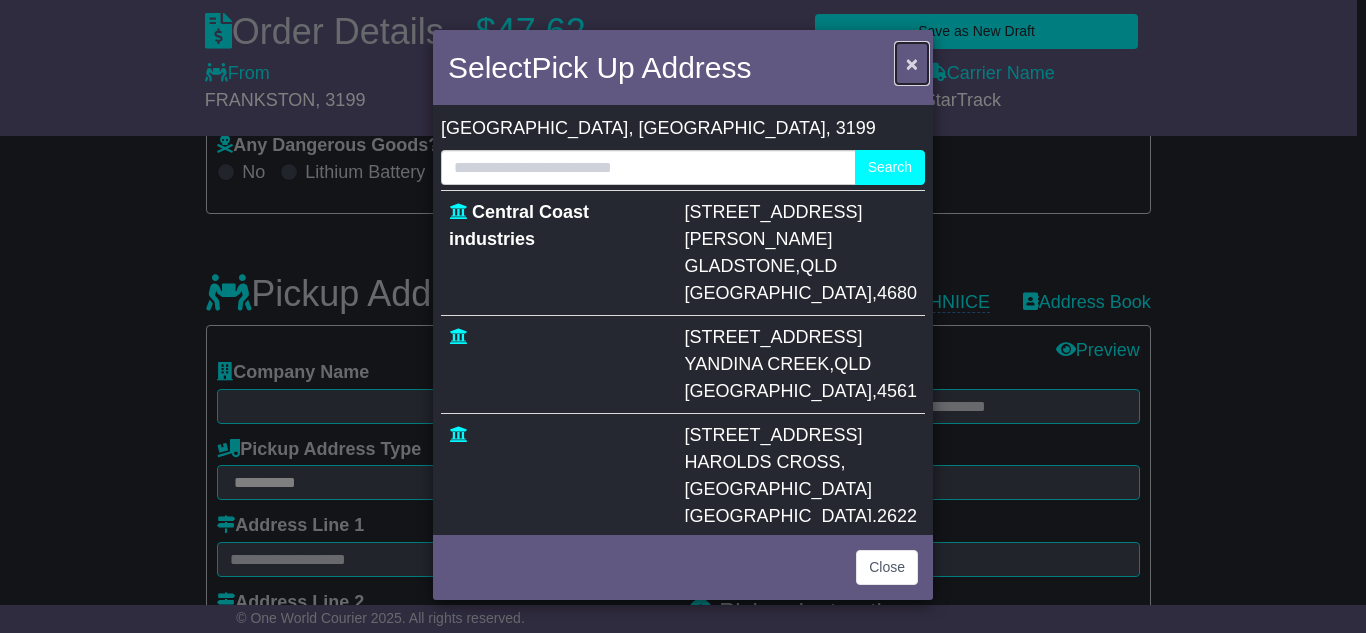 click on "×" at bounding box center (912, 63) 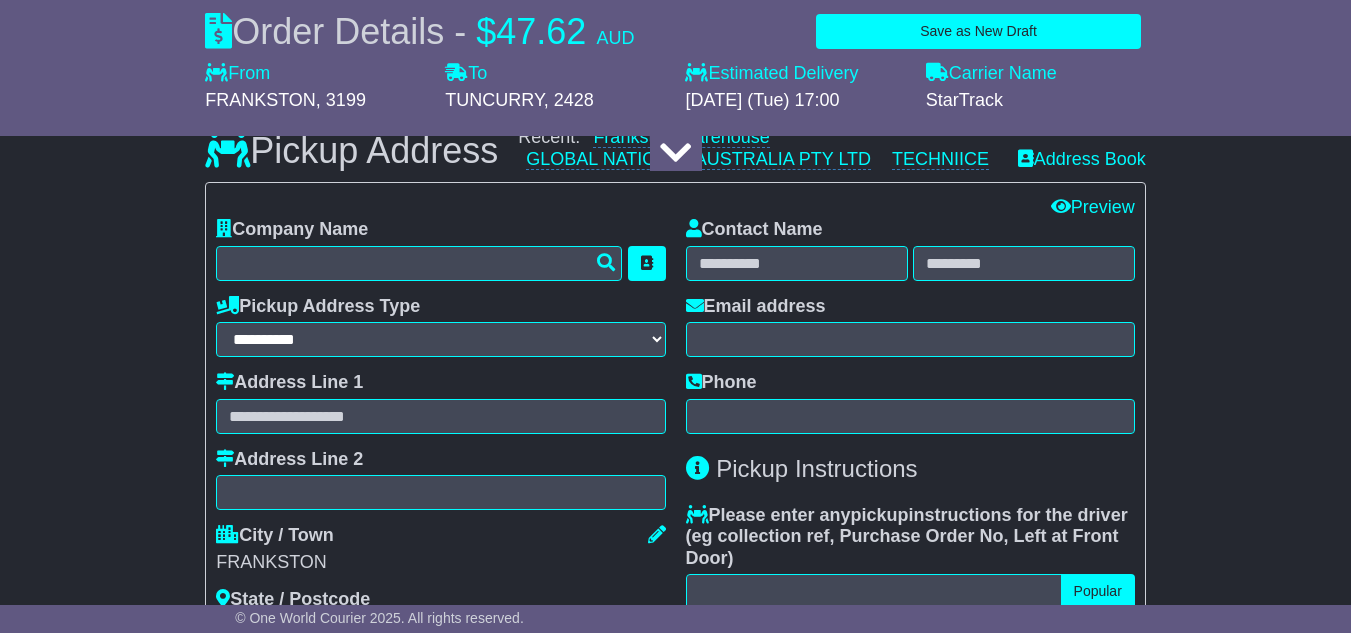 scroll, scrollTop: 600, scrollLeft: 0, axis: vertical 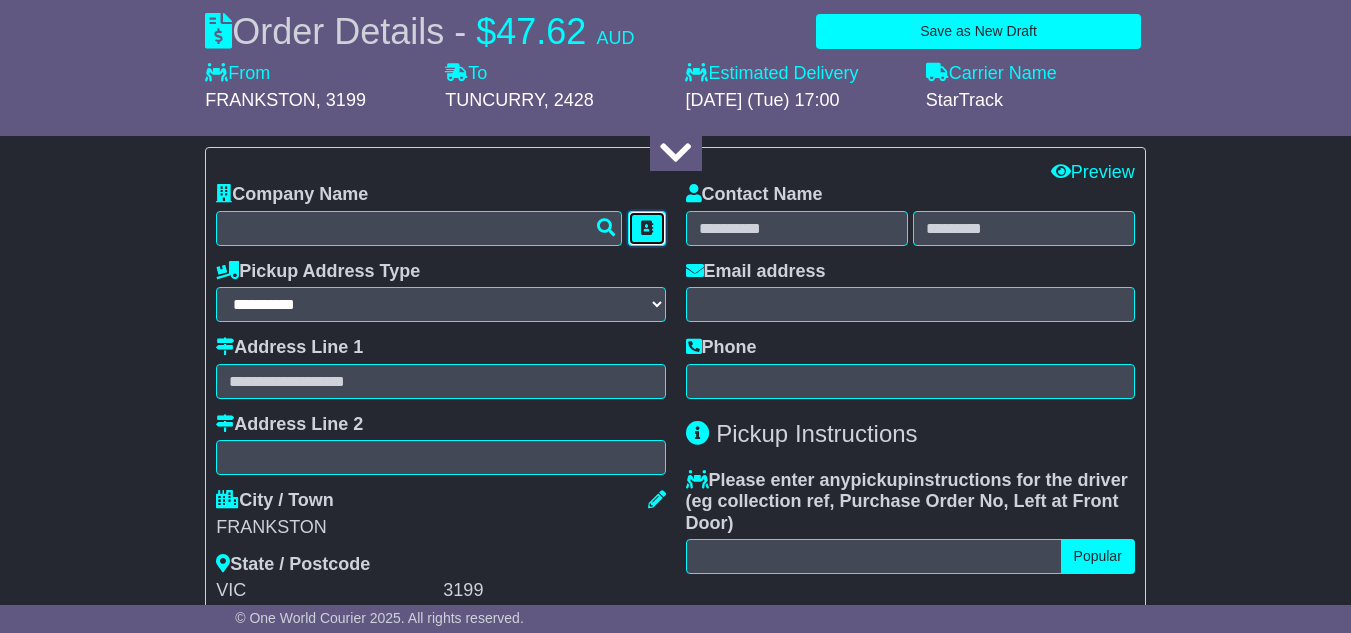 click at bounding box center [647, 228] 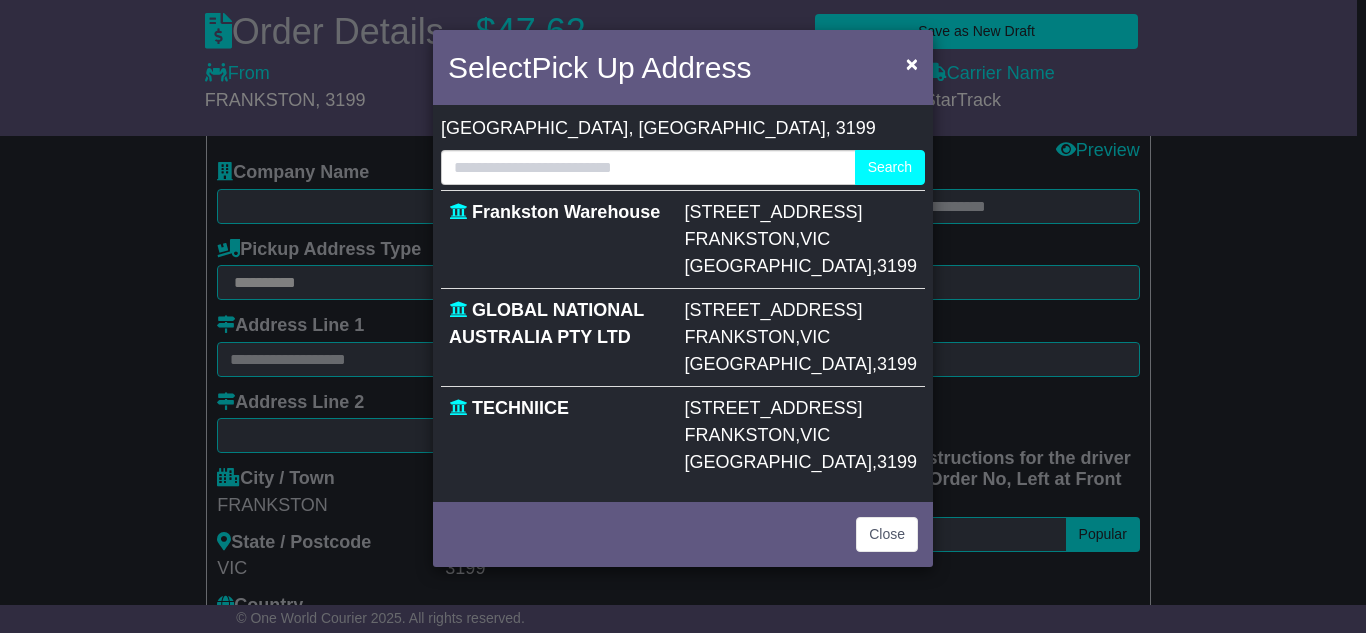 click on "TECHNIICE" at bounding box center (520, 408) 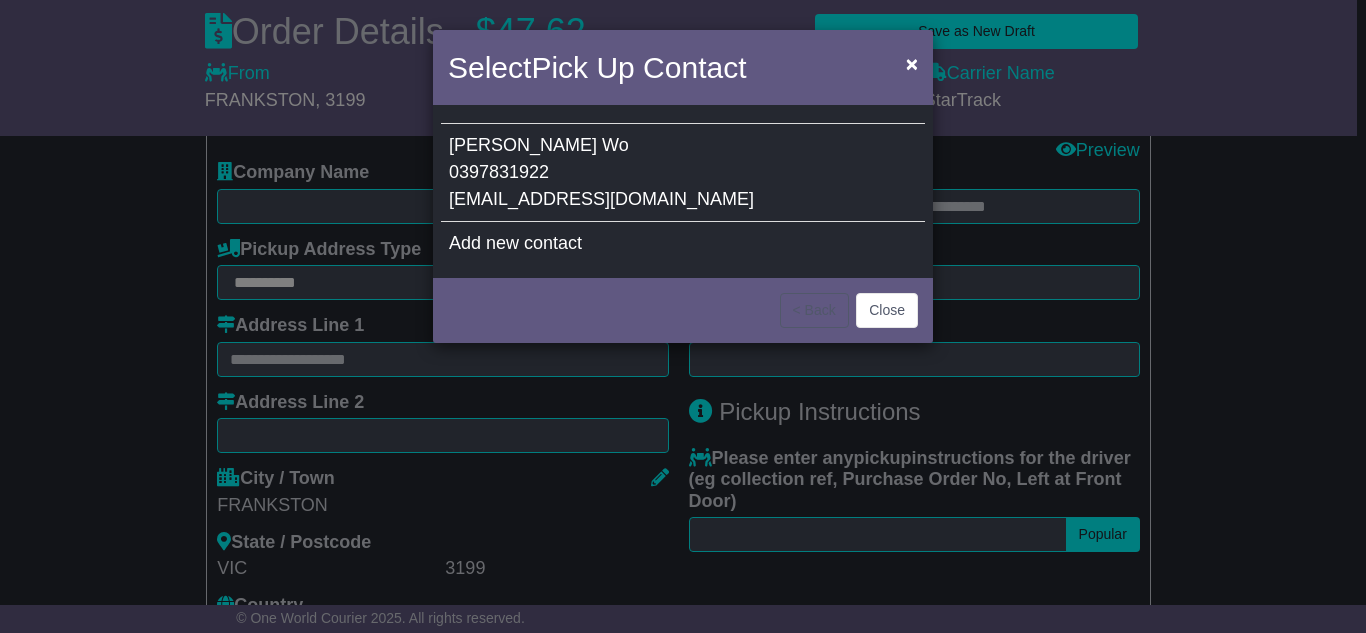 click on "Pam   Wo
0397831922
support@techniice.com" at bounding box center (683, 173) 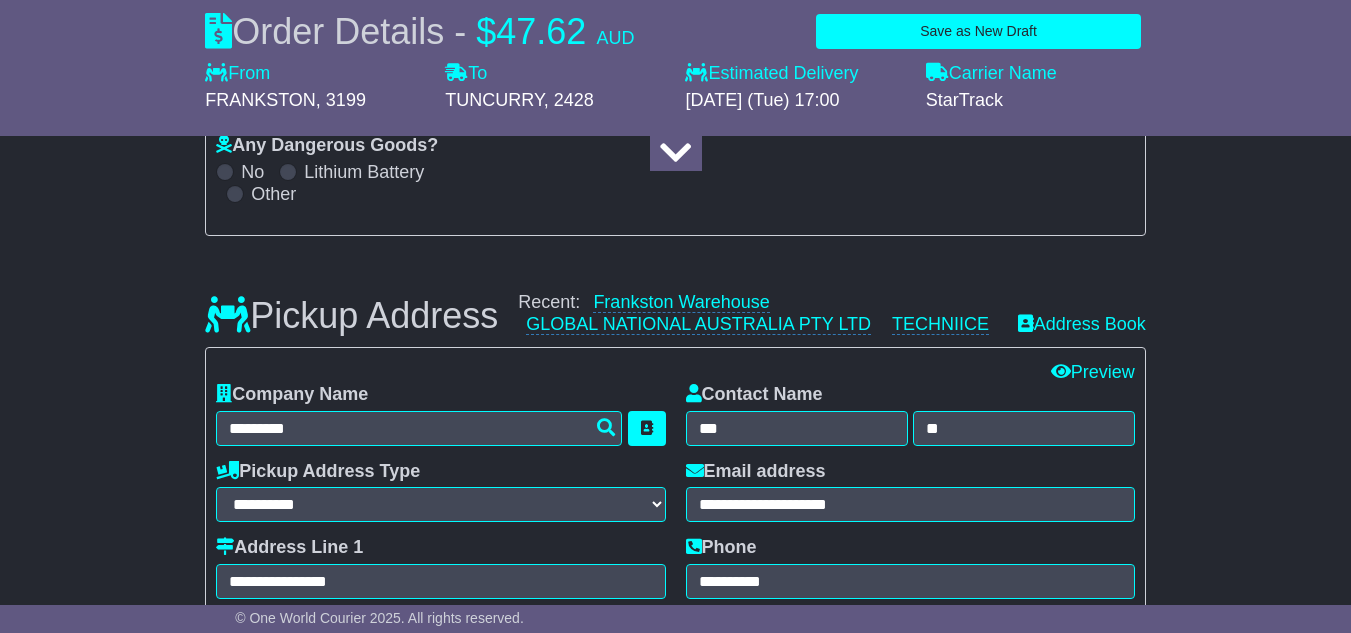 scroll, scrollTop: 200, scrollLeft: 0, axis: vertical 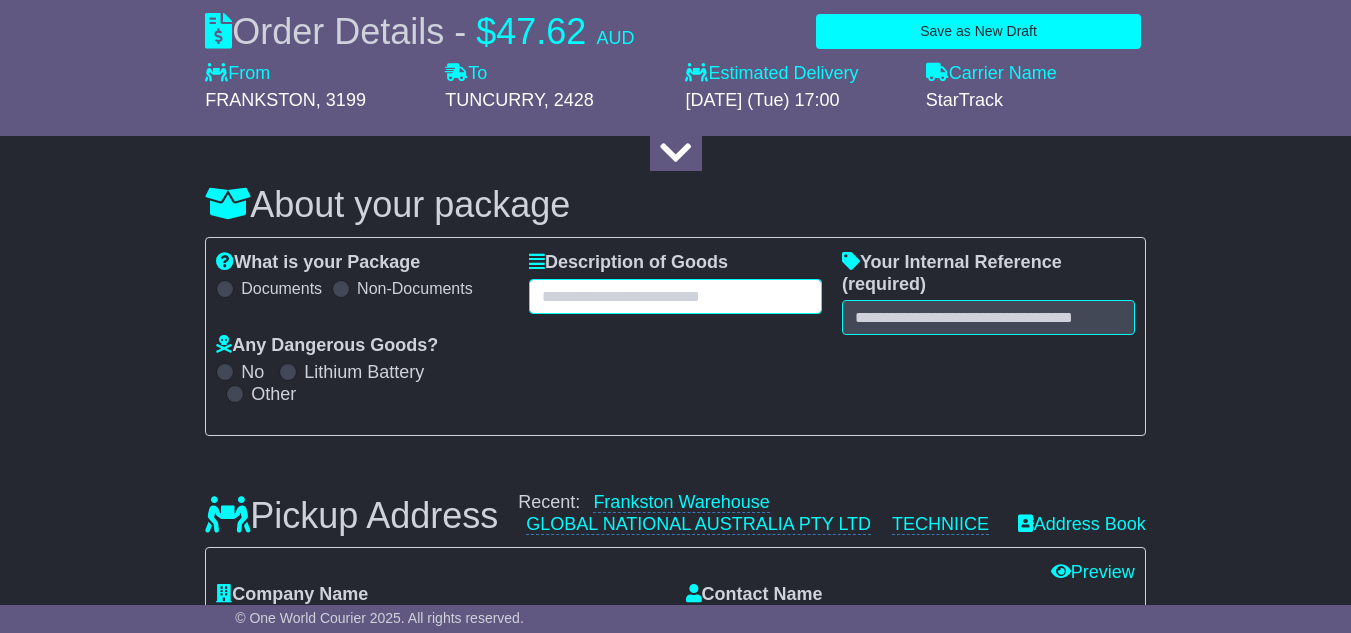 click at bounding box center [675, 296] 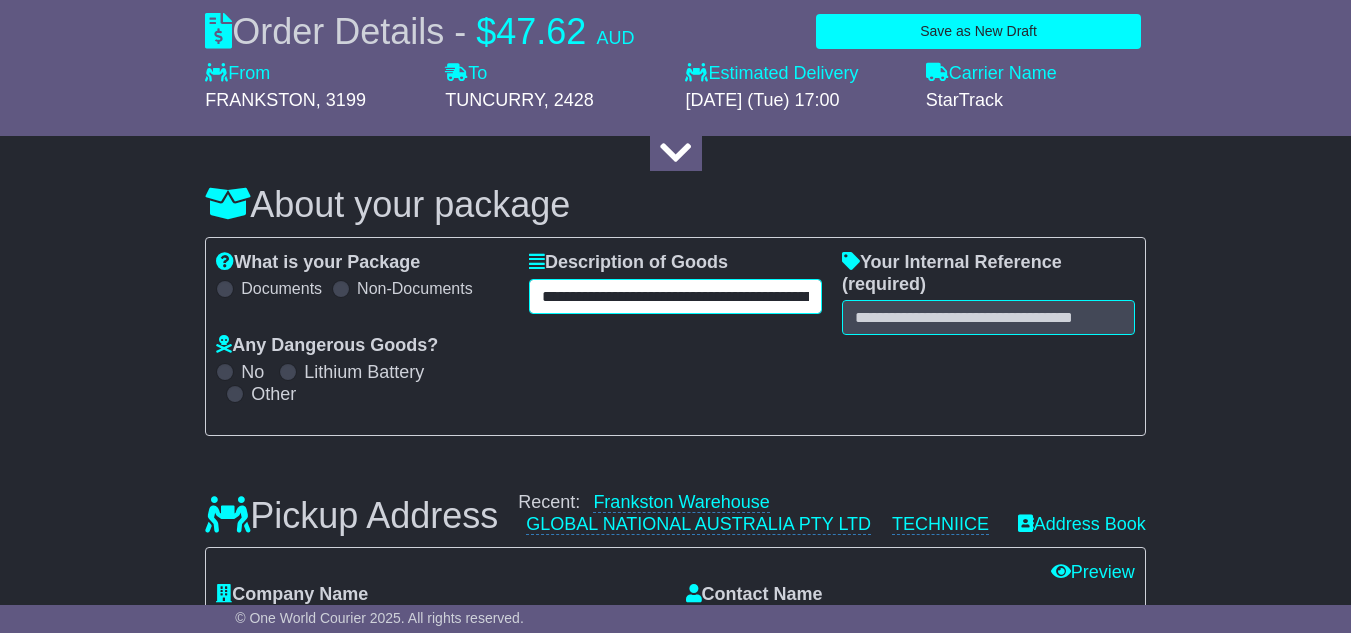 scroll, scrollTop: 0, scrollLeft: 130, axis: horizontal 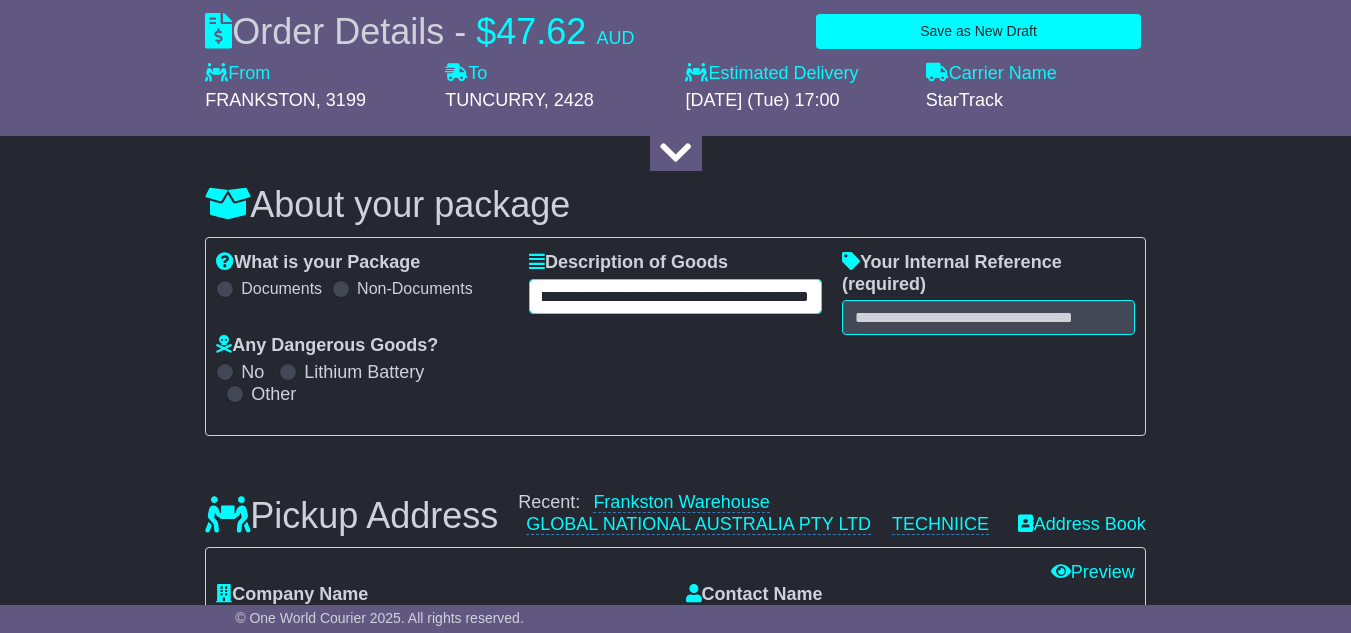 click on "**********" at bounding box center (675, 296) 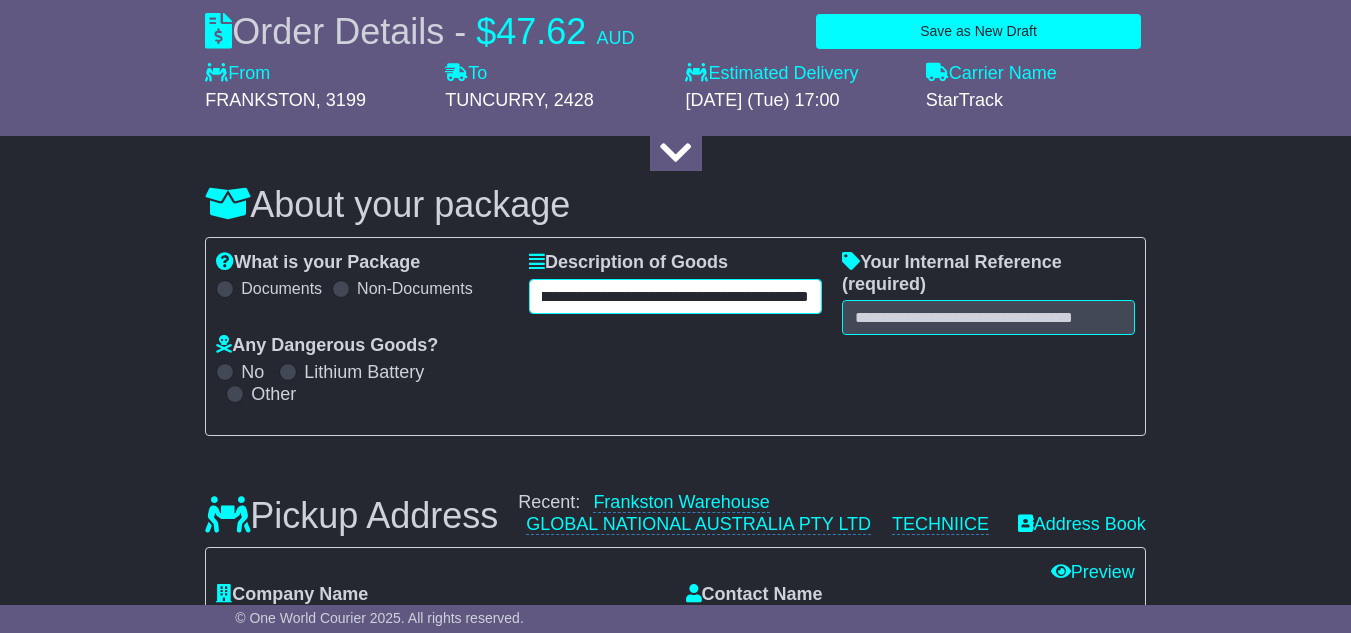 scroll, scrollTop: 0, scrollLeft: 0, axis: both 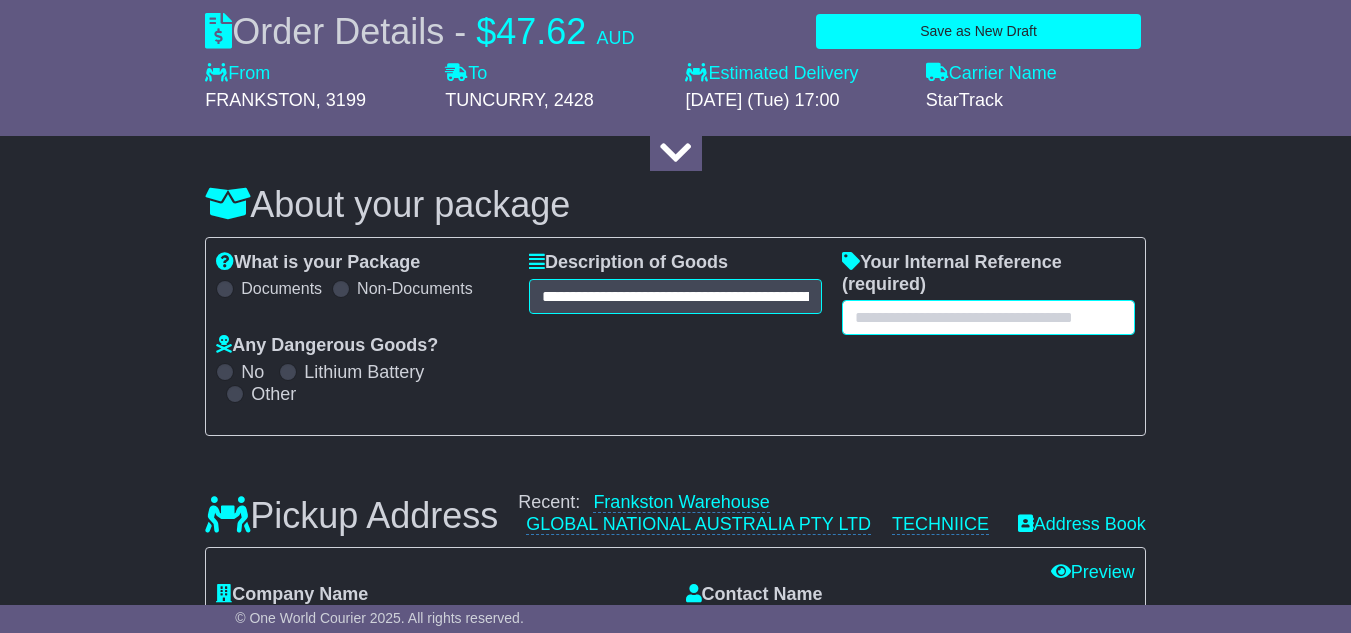 click at bounding box center [988, 317] 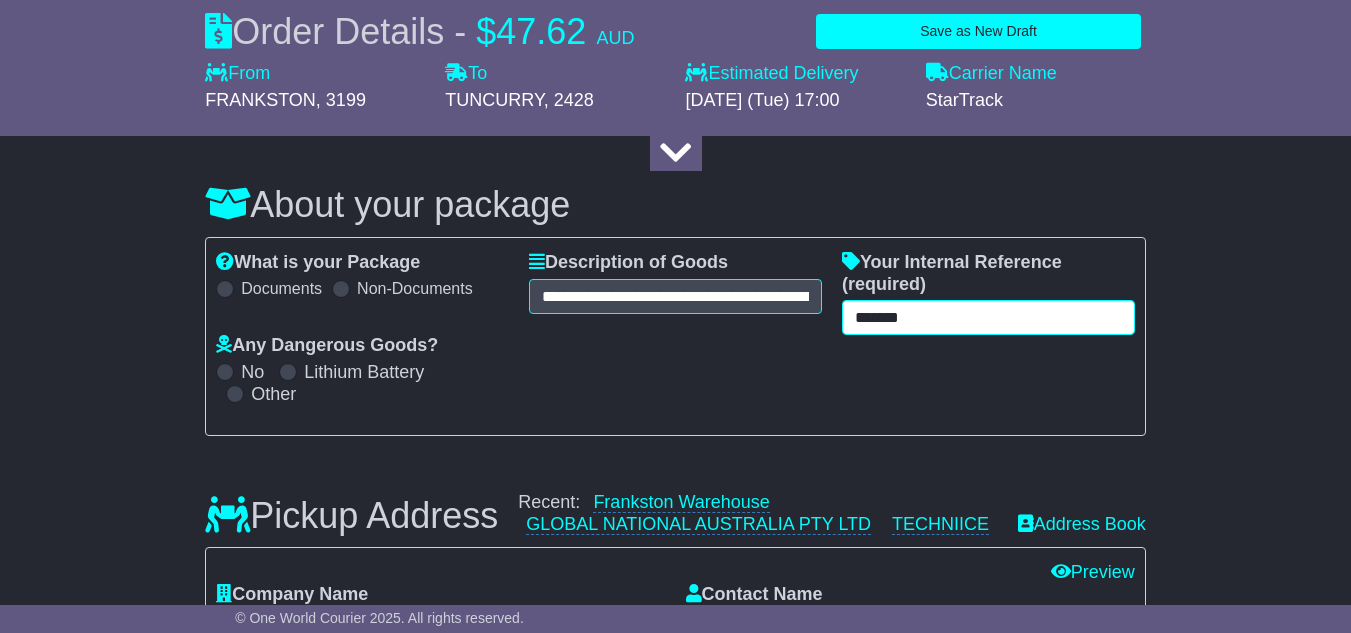 type on "*******" 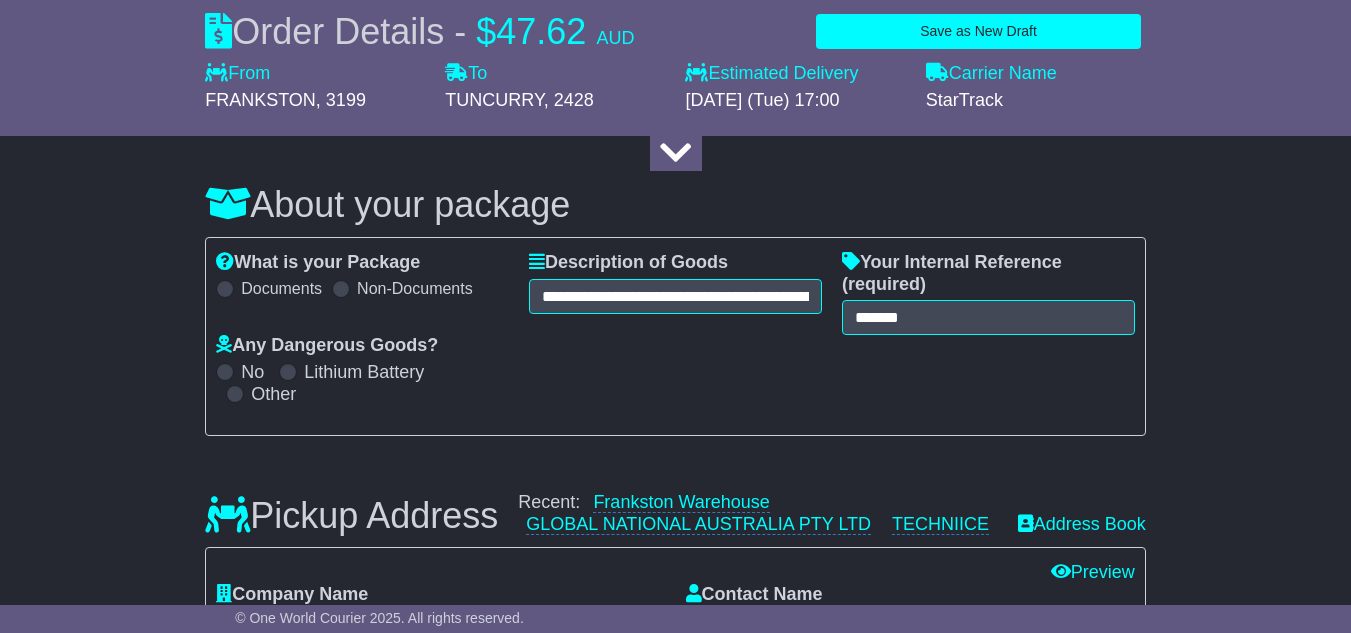 click on "**********" at bounding box center (675, 336) 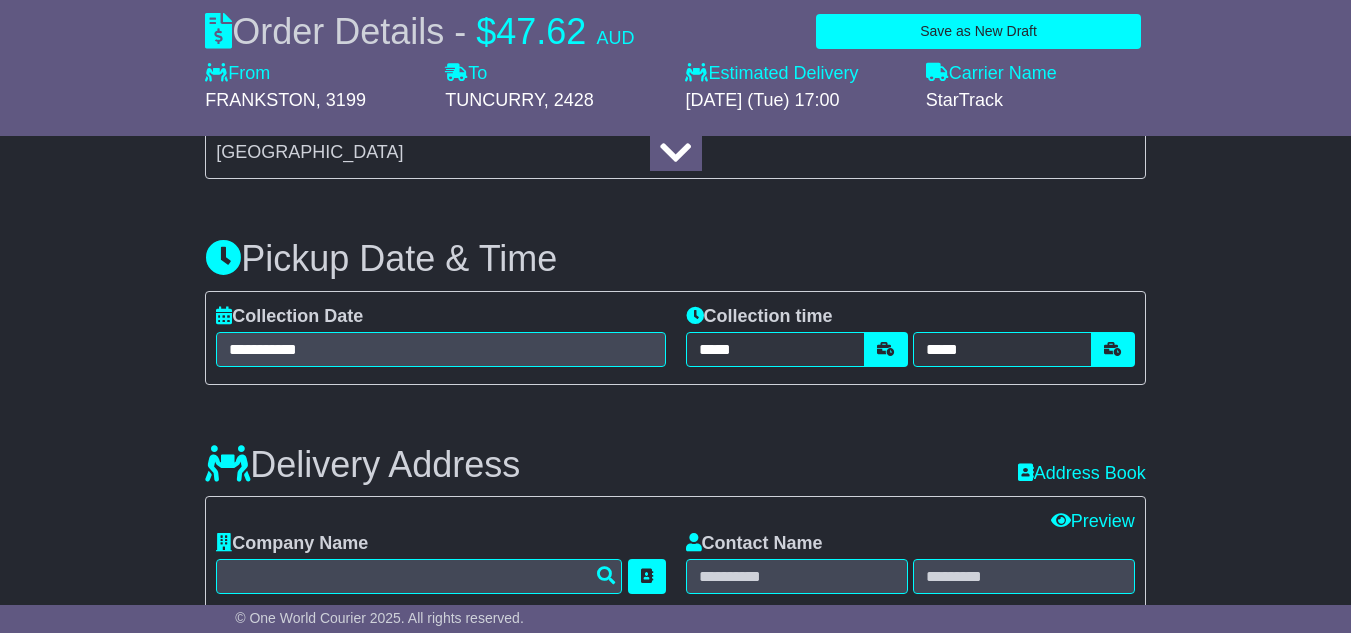 scroll, scrollTop: 1200, scrollLeft: 0, axis: vertical 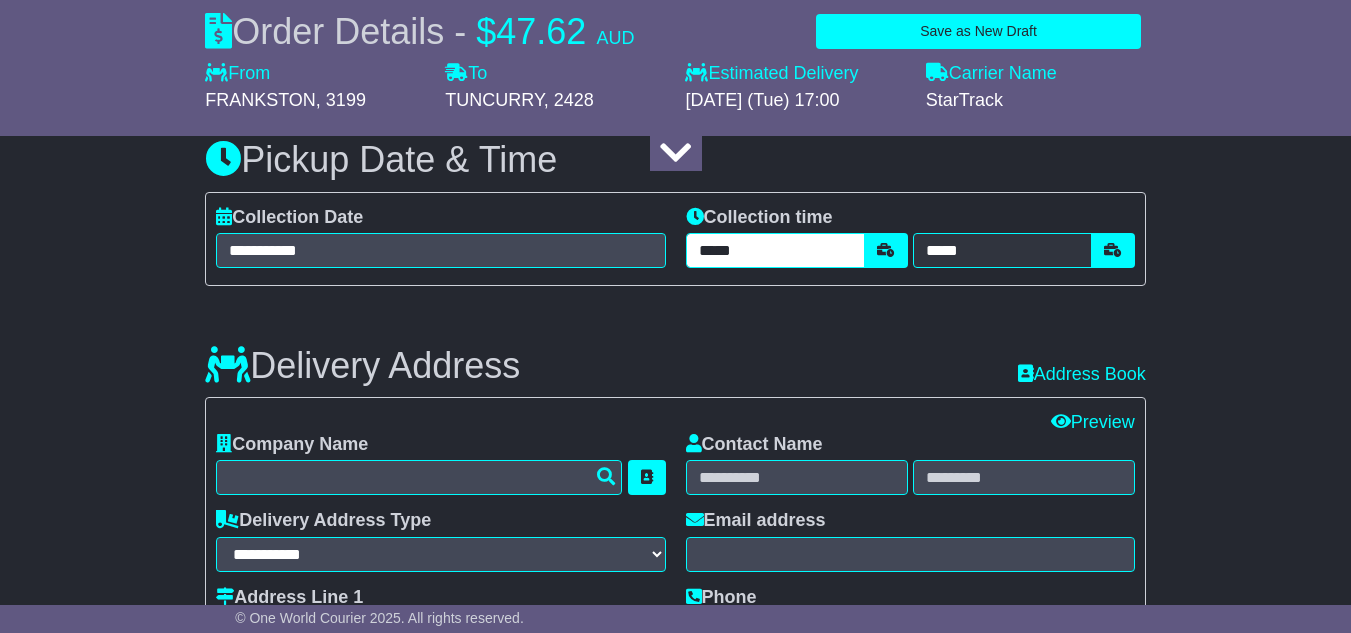click on "*****" at bounding box center [775, 250] 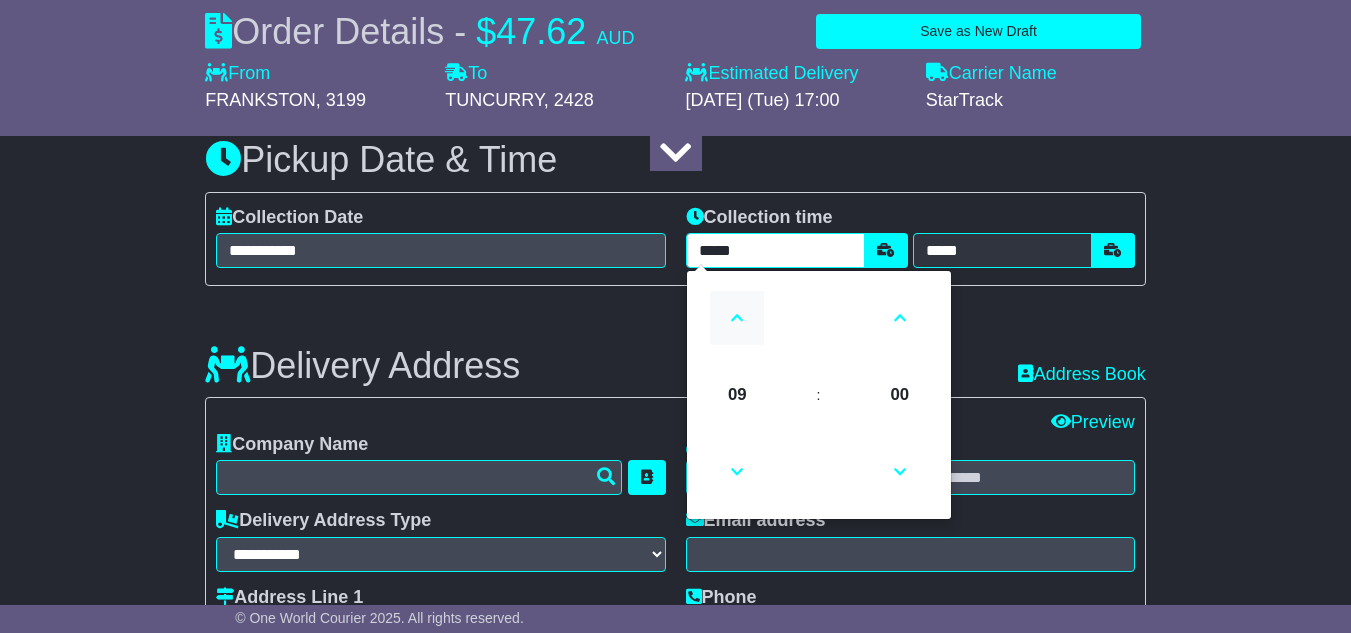 click at bounding box center (737, 318) 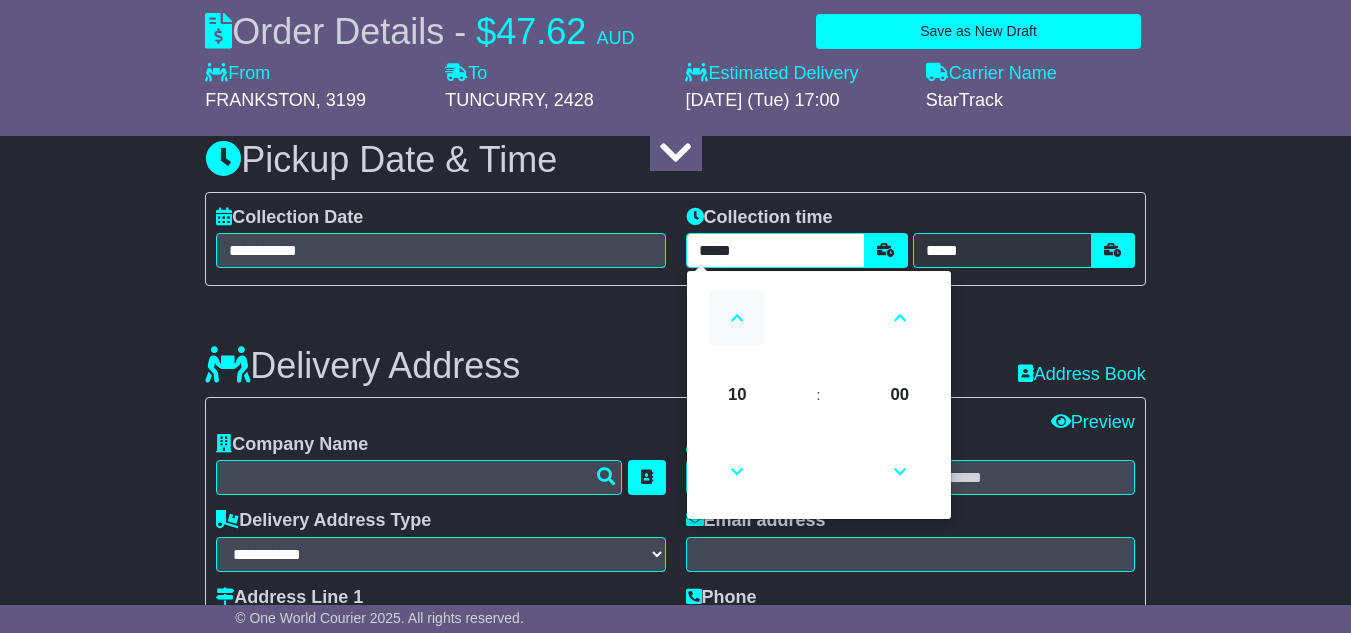 click at bounding box center [737, 318] 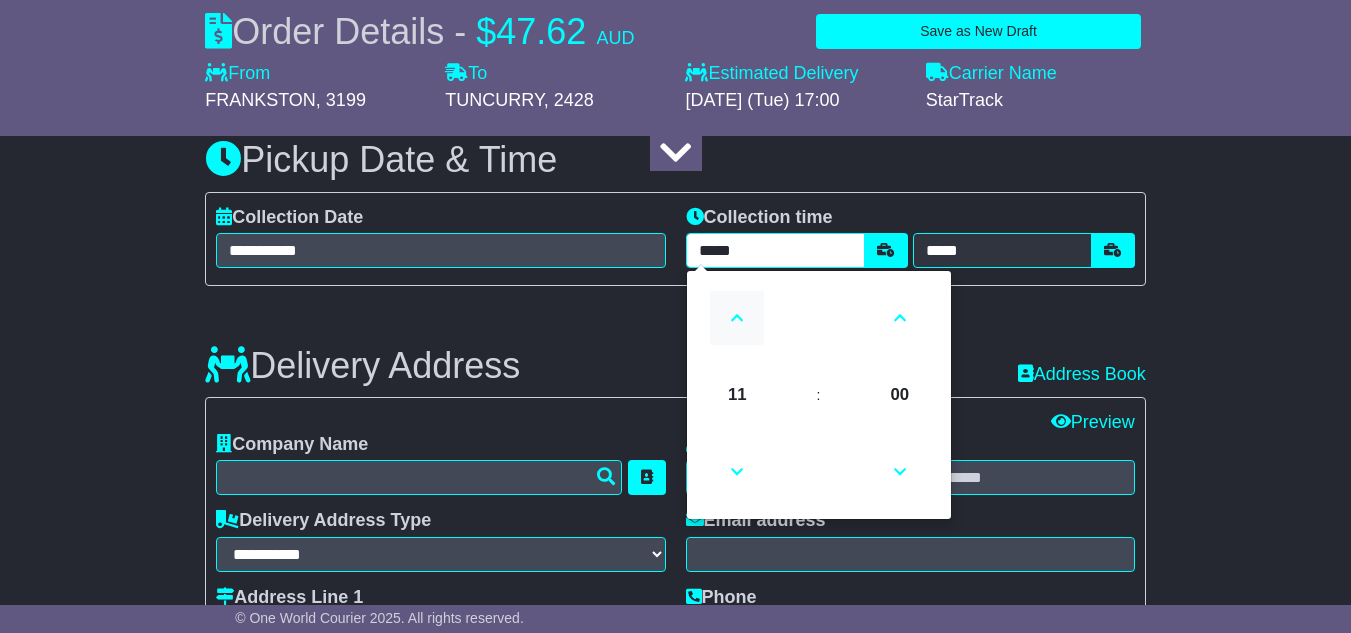 click at bounding box center [737, 318] 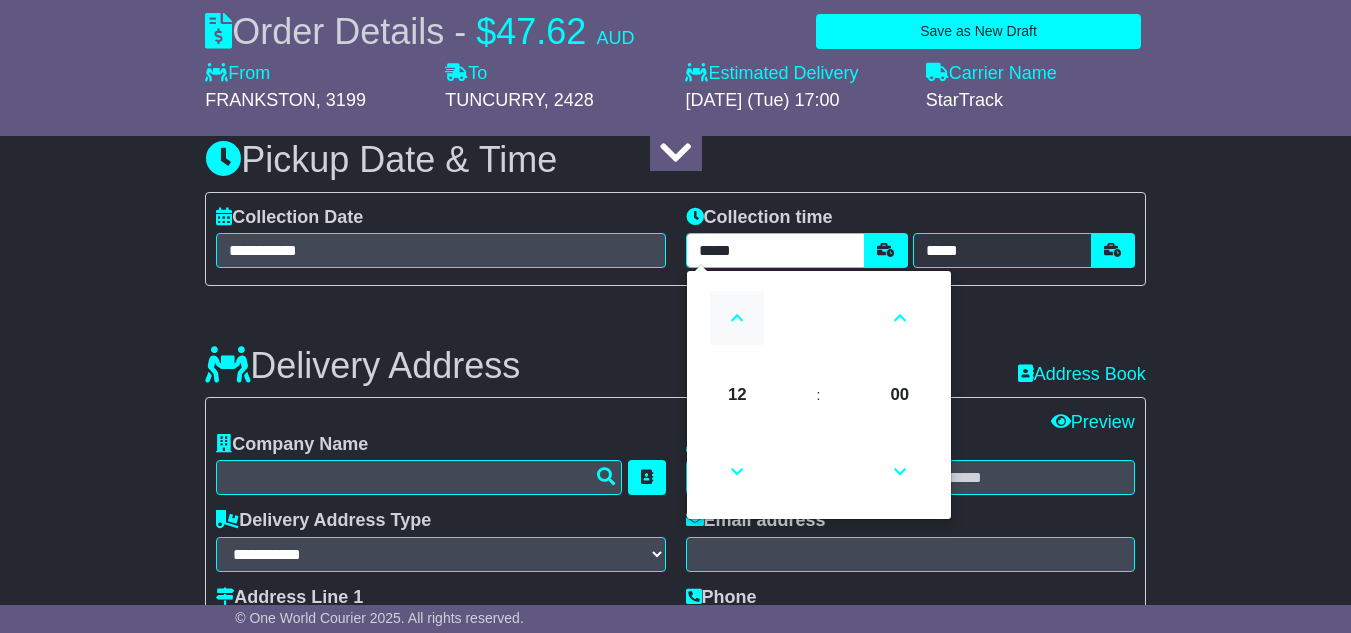 click at bounding box center [737, 318] 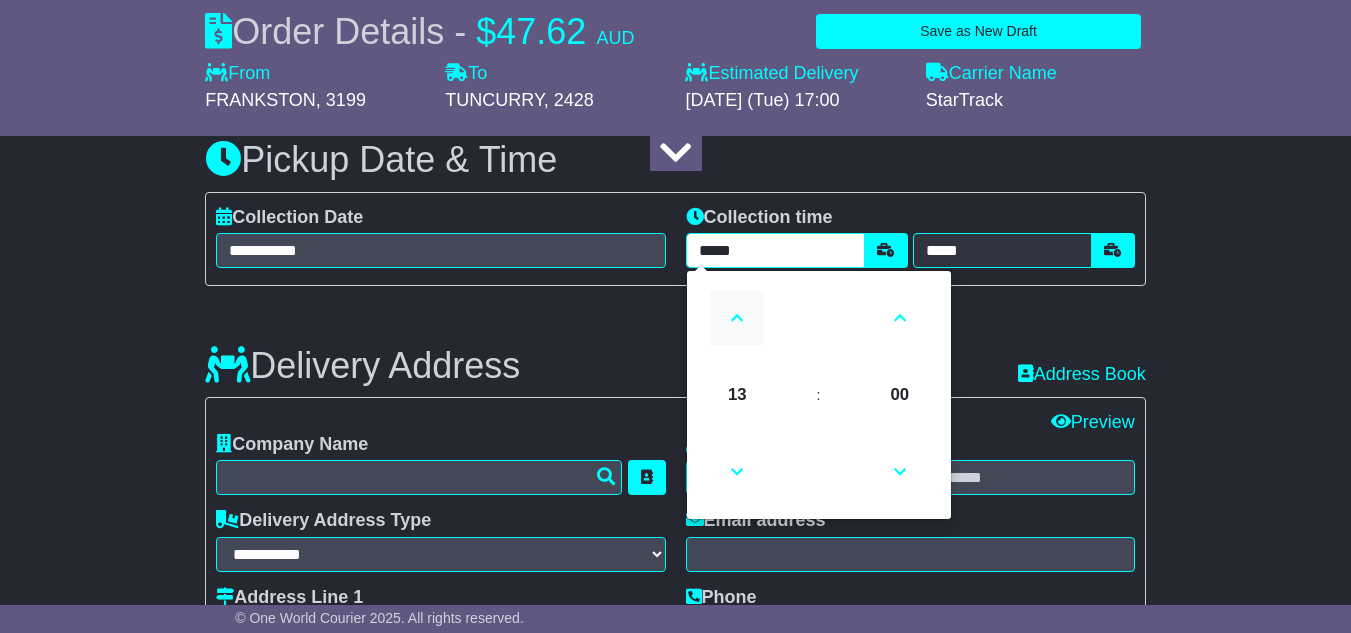 click at bounding box center [737, 318] 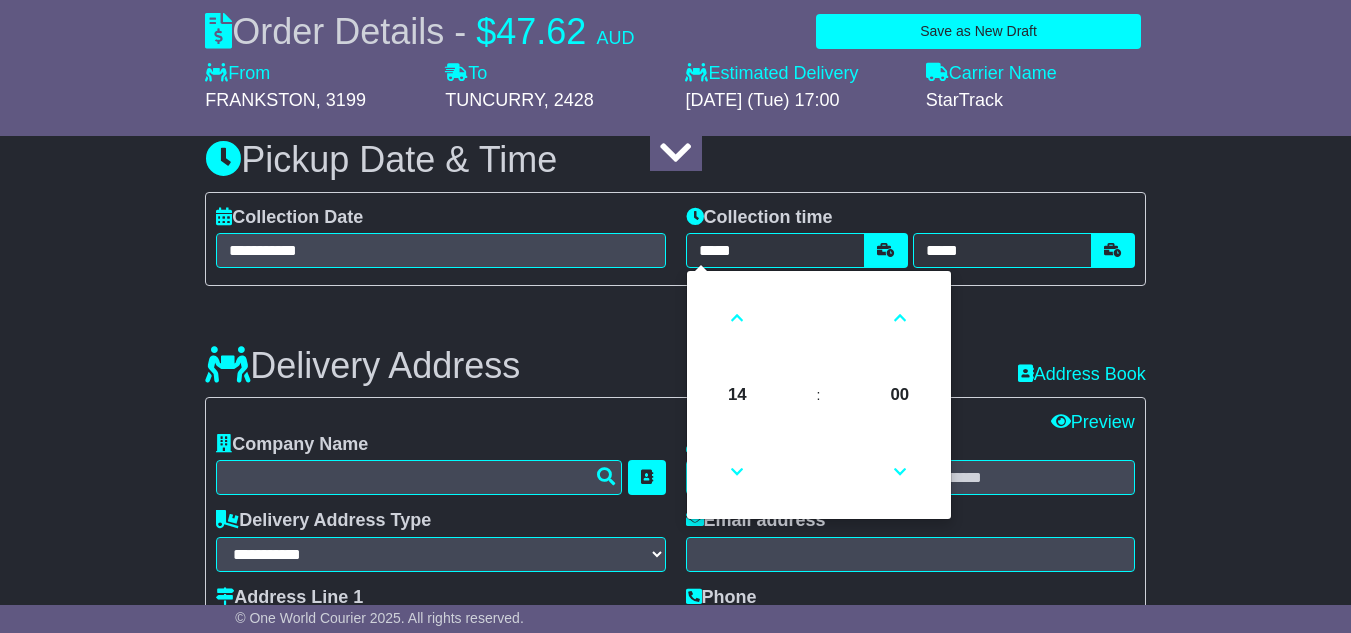 click on "Delivery Address
Recent:
Address Book" at bounding box center [675, 351] 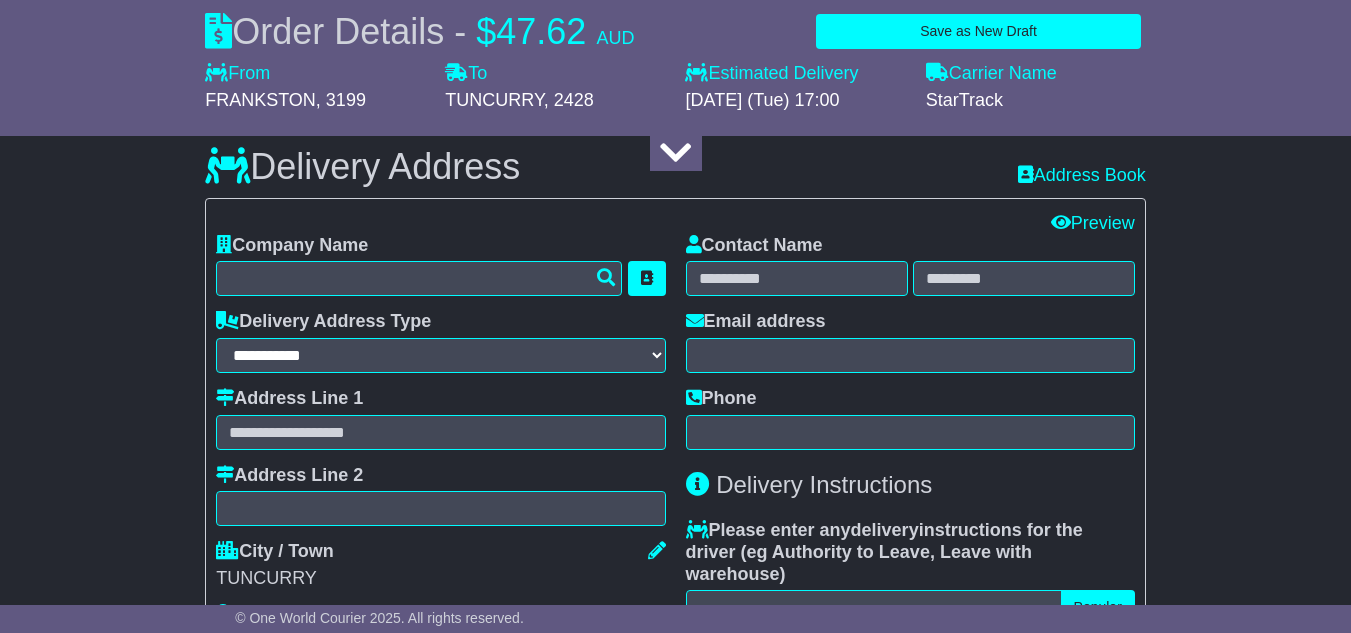 scroll, scrollTop: 1400, scrollLeft: 0, axis: vertical 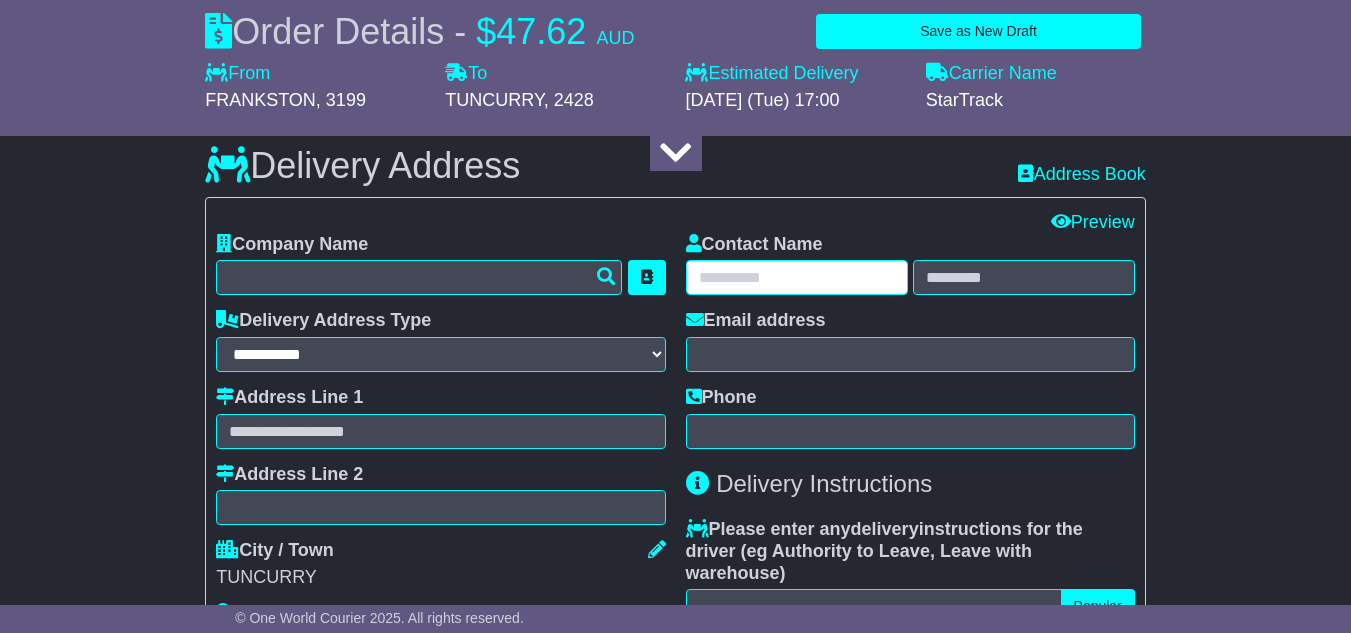click at bounding box center [797, 277] 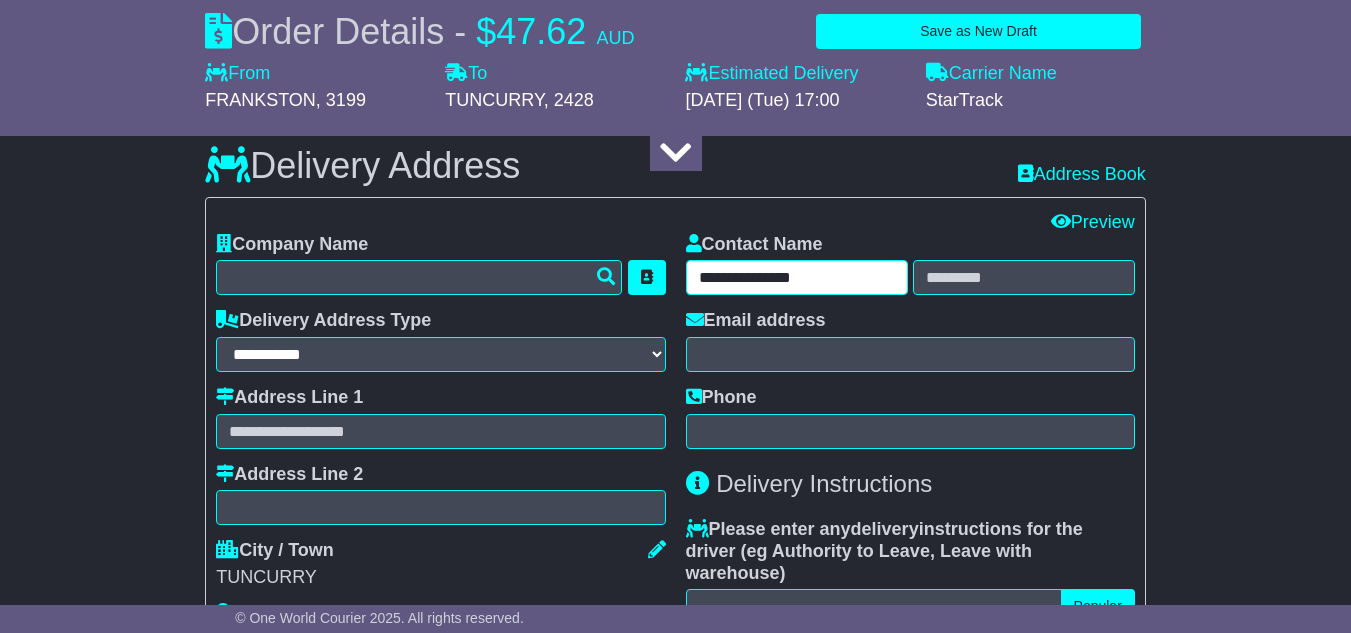 click on "**********" at bounding box center (797, 277) 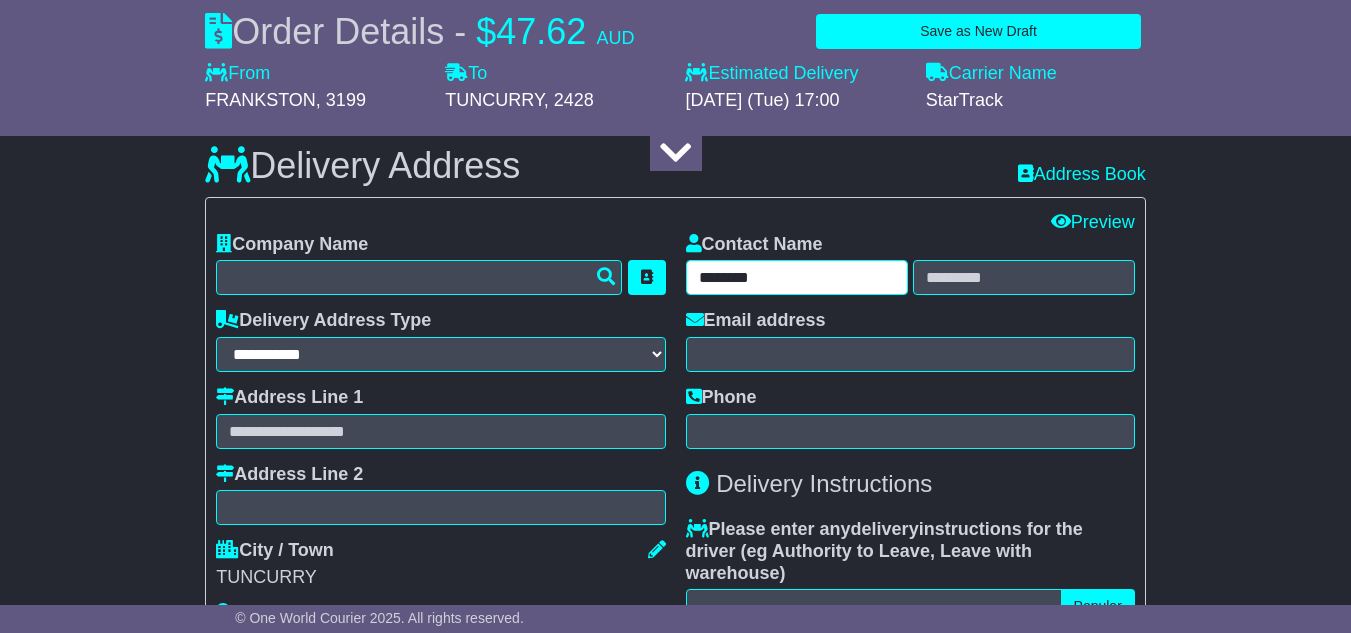 type on "*******" 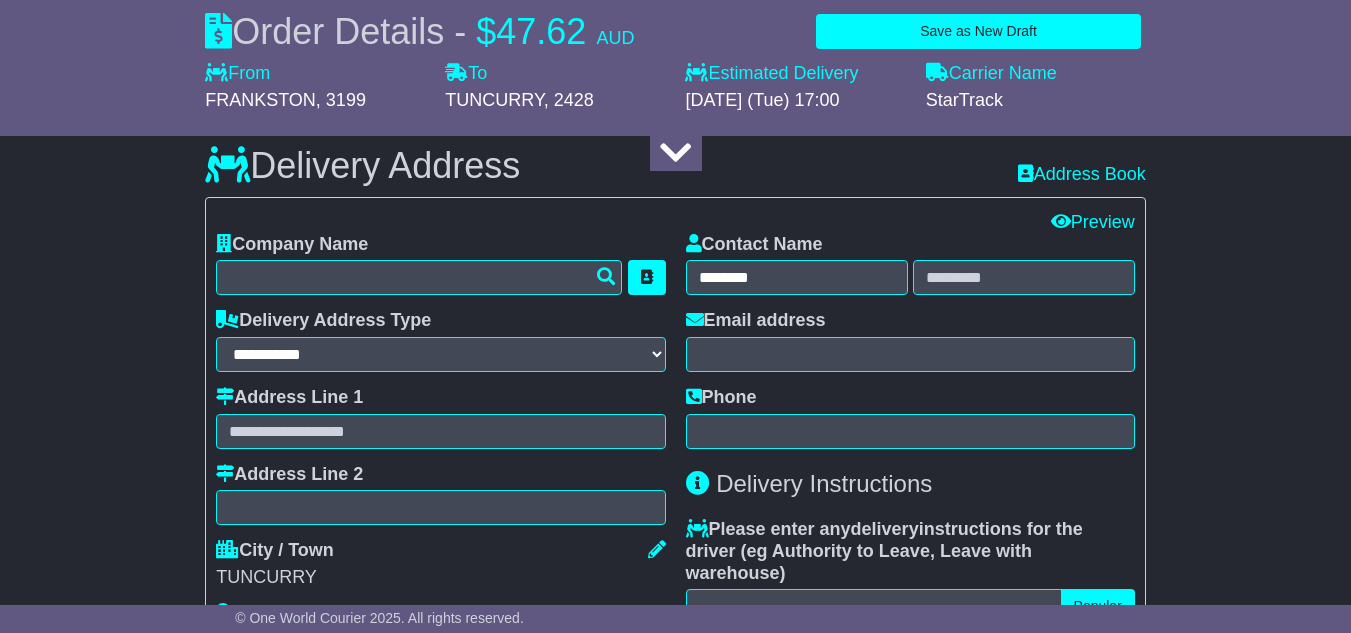 click on "Contact Name
*******
Email address
Phone" at bounding box center [910, 341] 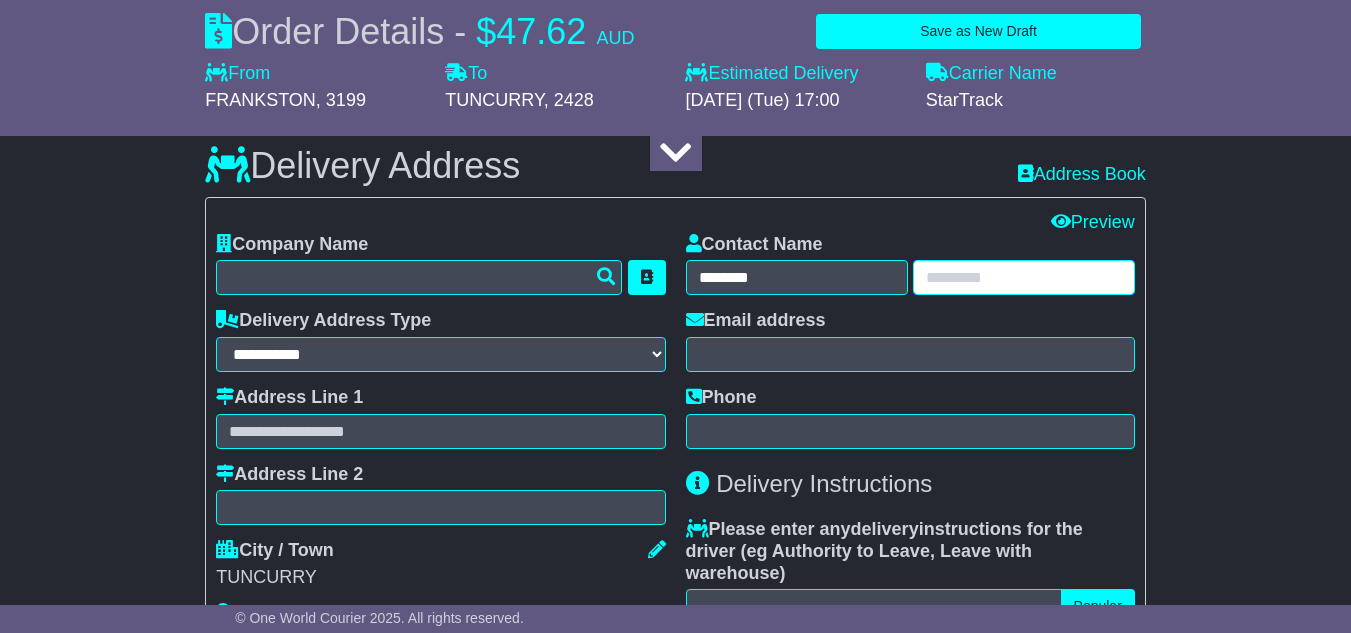 click at bounding box center [1024, 277] 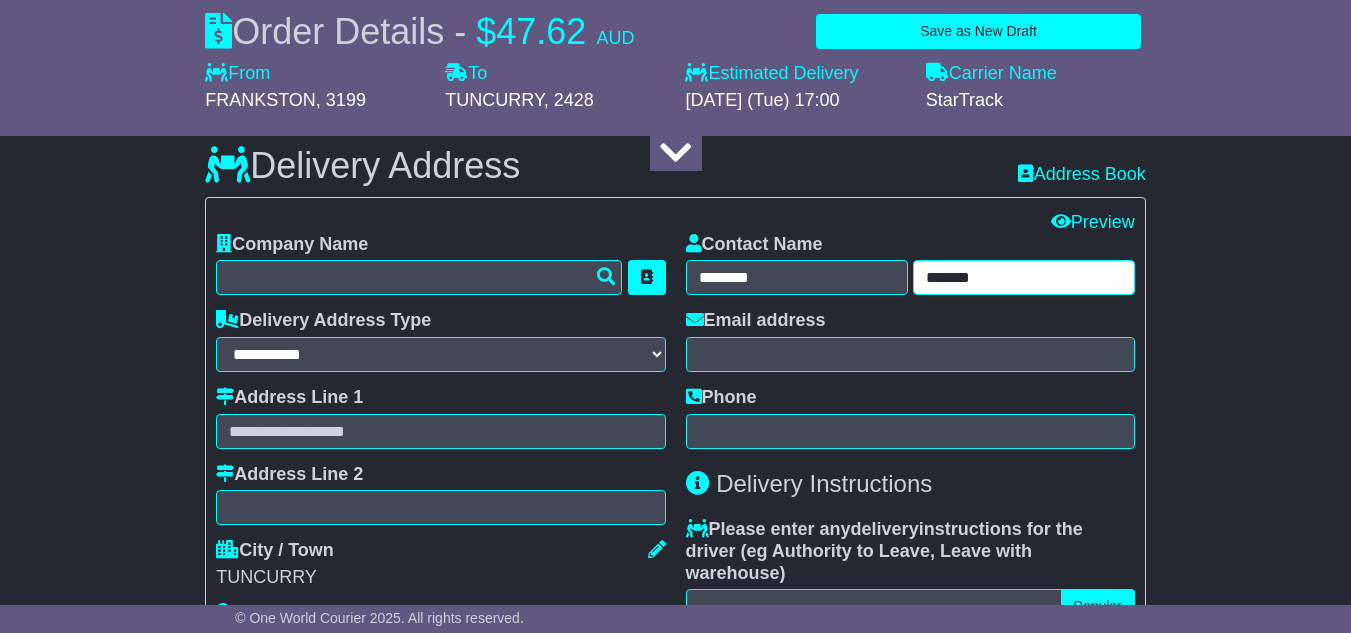 type on "*******" 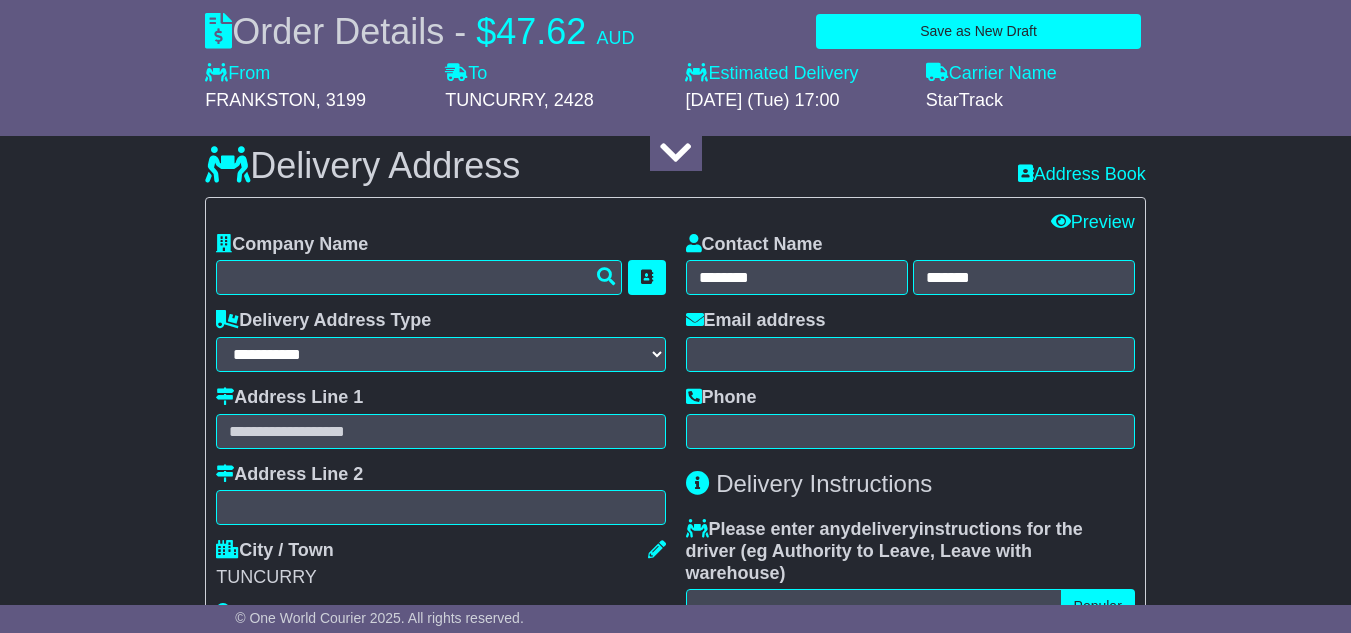 click on "Edit All
Edit Contact
Preview" at bounding box center (675, 223) 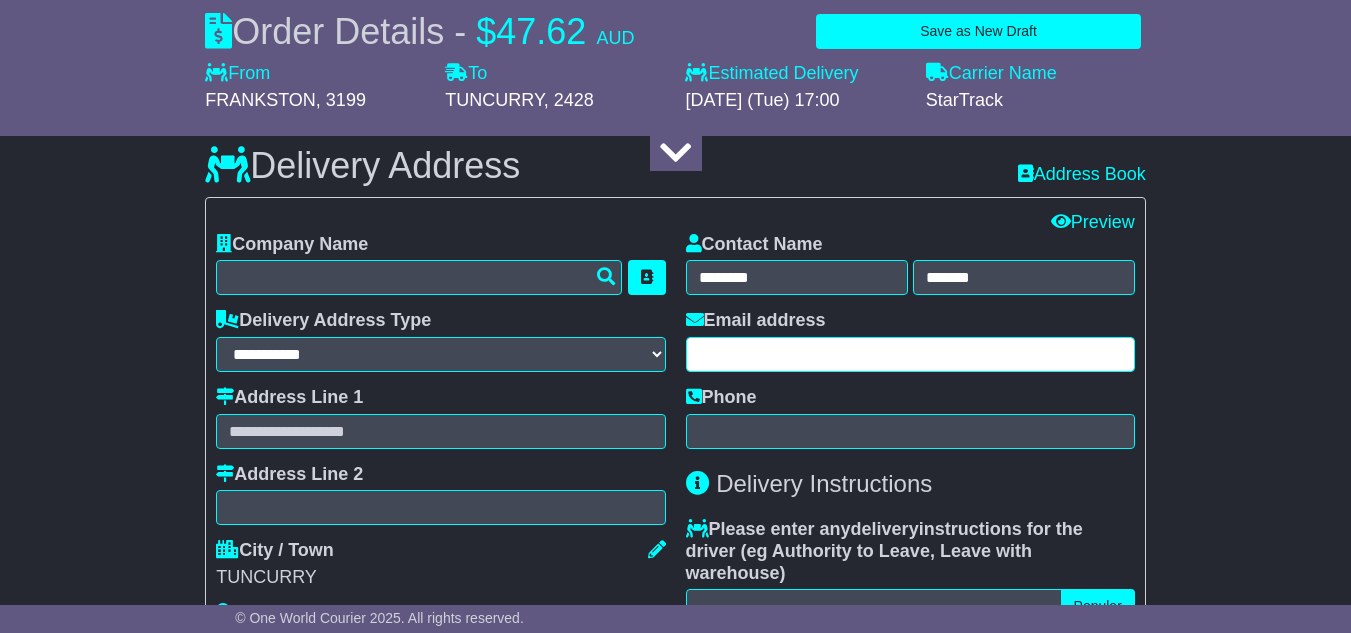 click at bounding box center (910, 354) 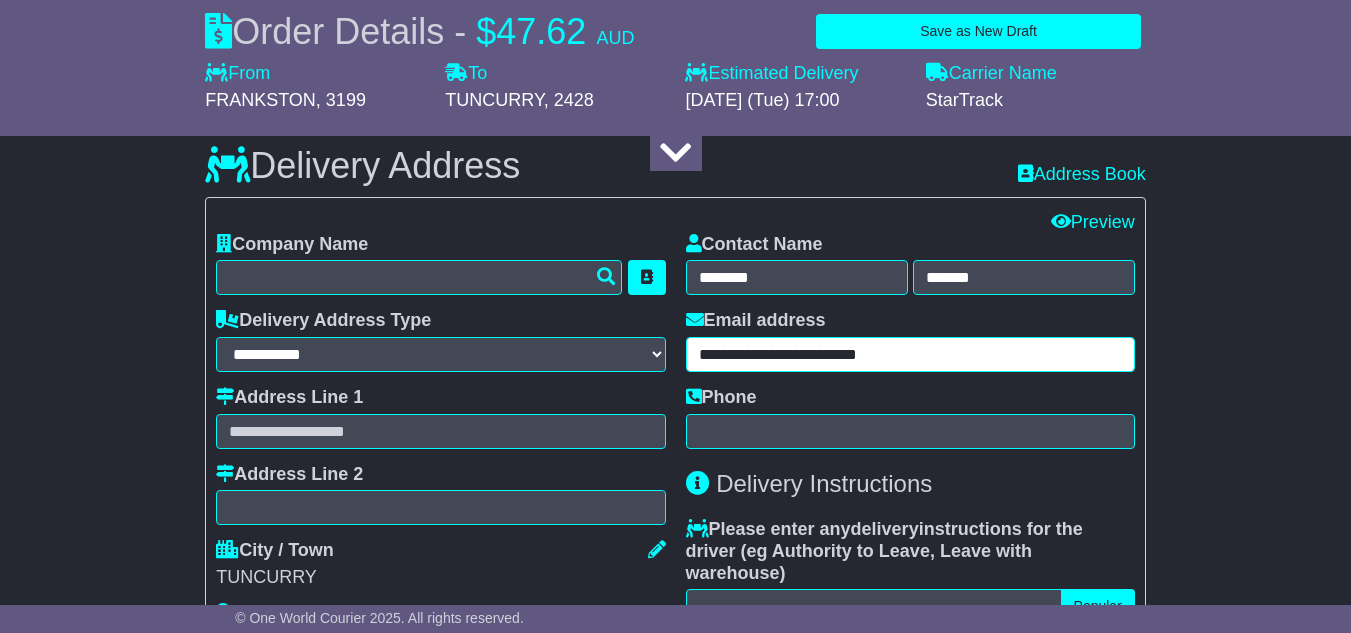type on "**********" 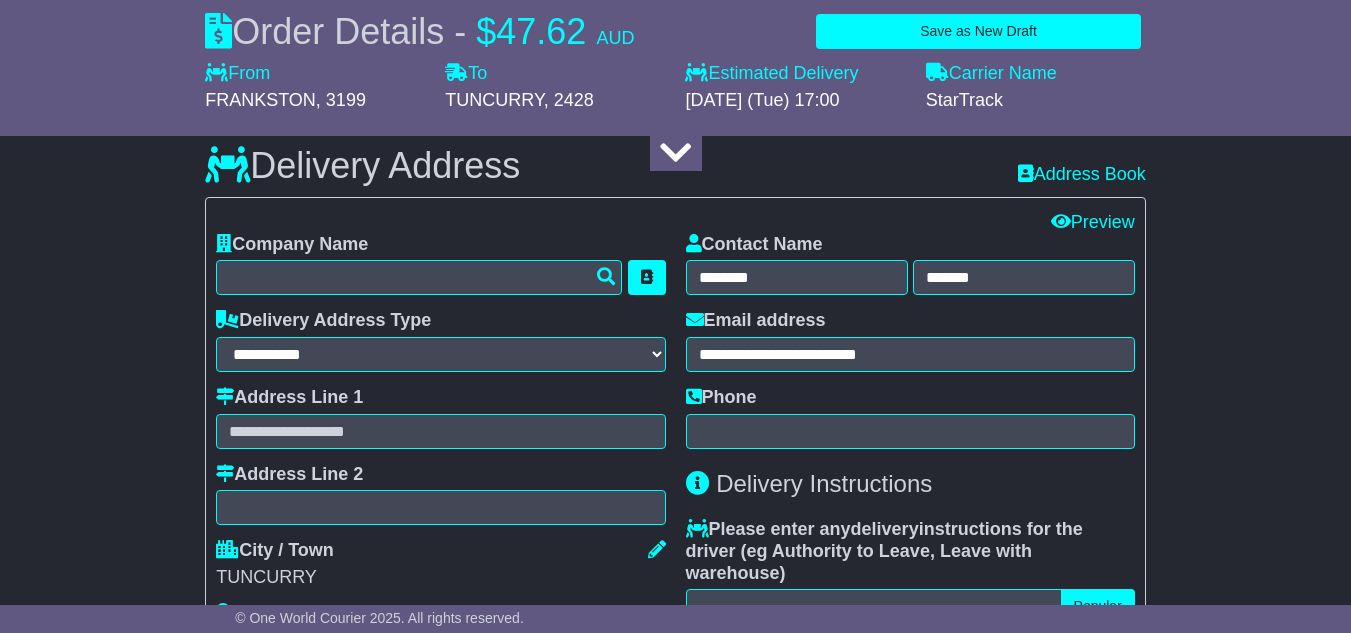 click on "**********" at bounding box center [910, 474] 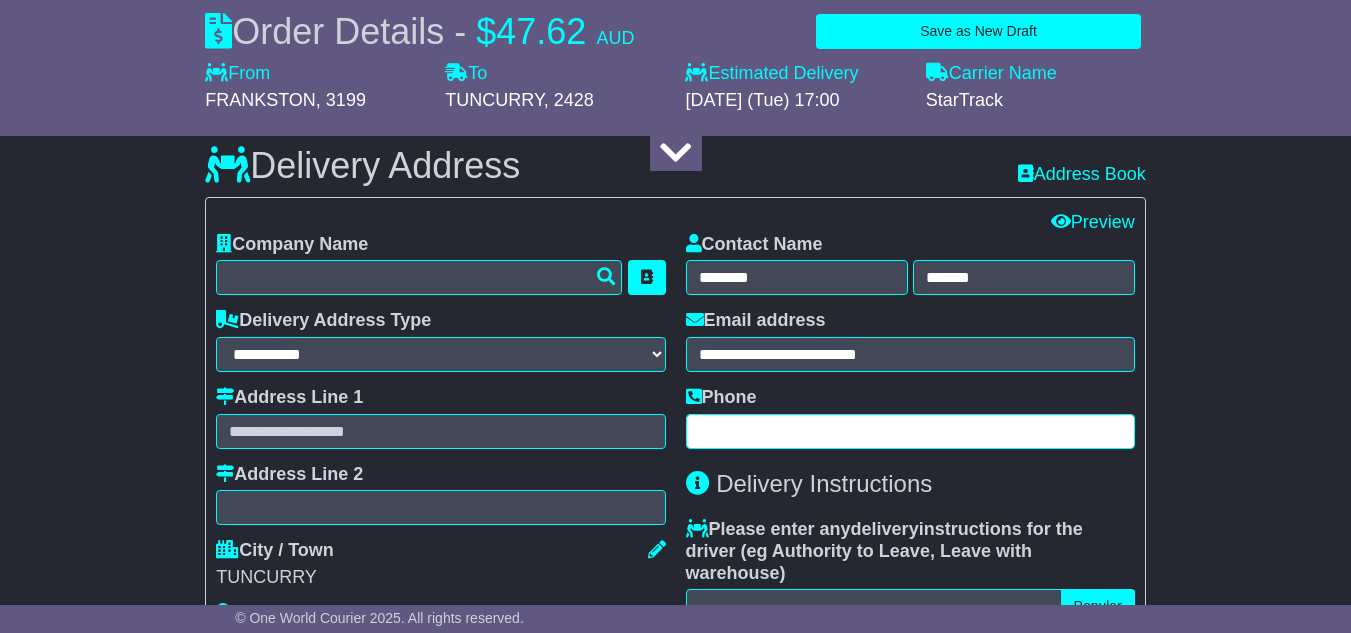 drag, startPoint x: 706, startPoint y: 476, endPoint x: 770, endPoint y: 498, distance: 67.6757 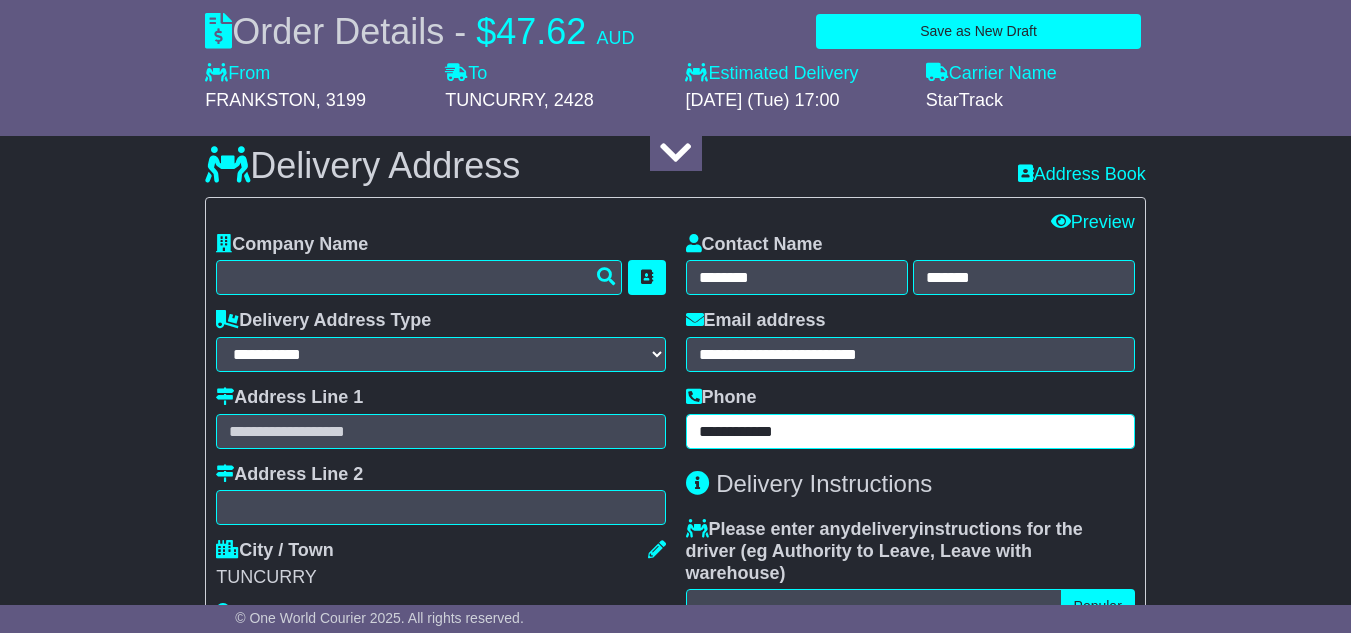 type on "**********" 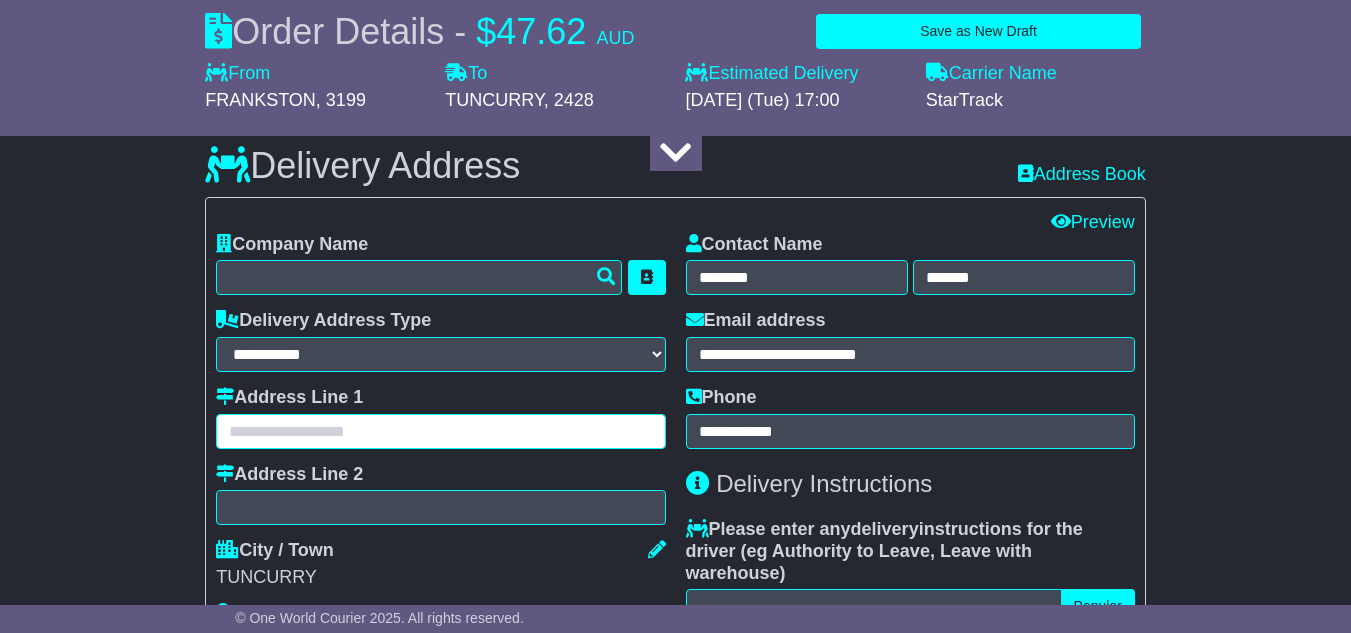 click at bounding box center [440, 431] 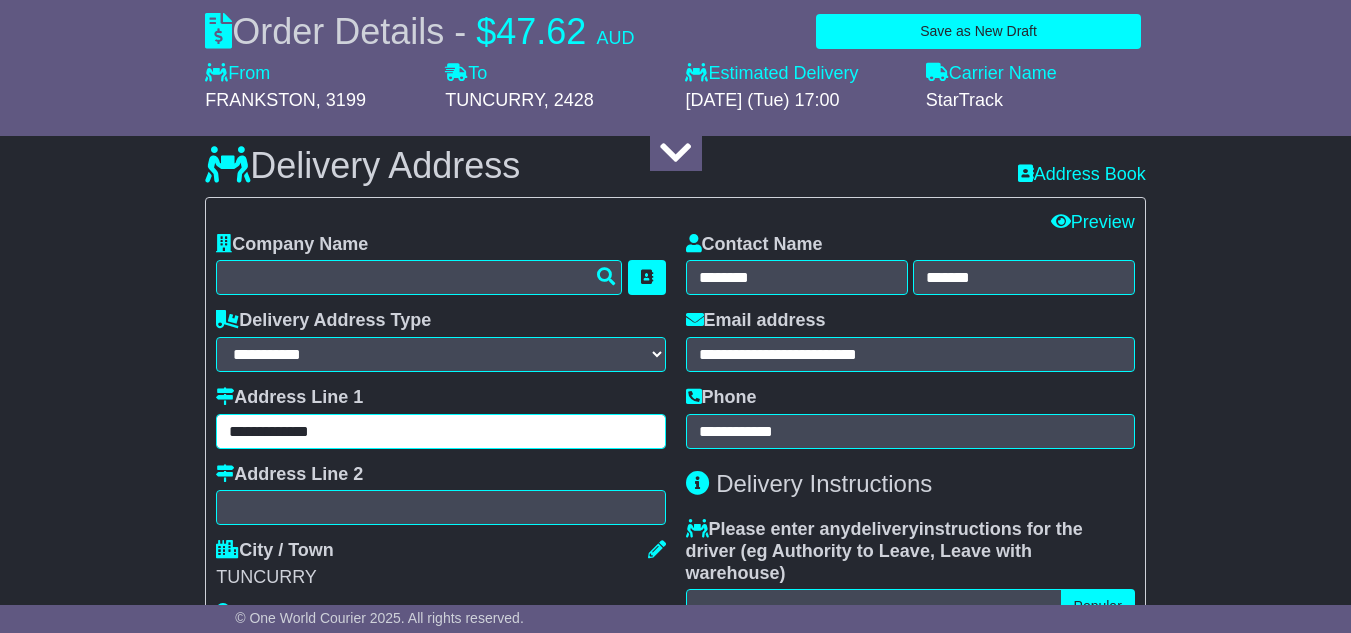 type on "**********" 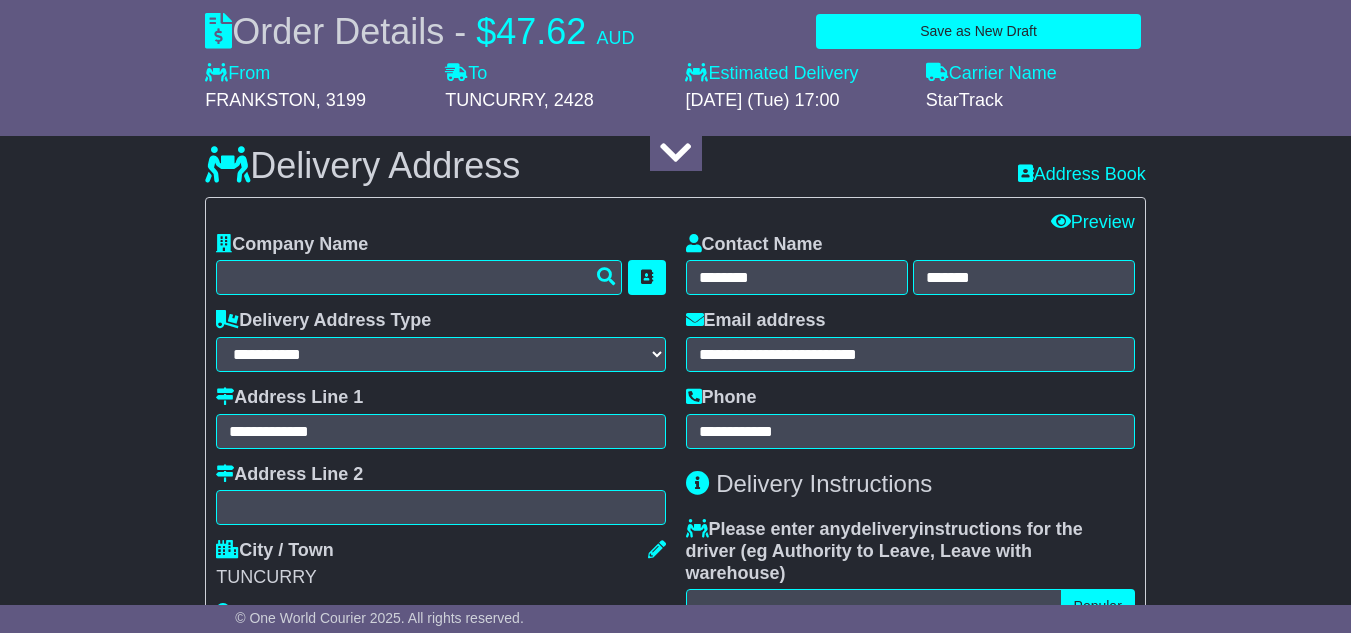 click on "**********" at bounding box center [675, 347] 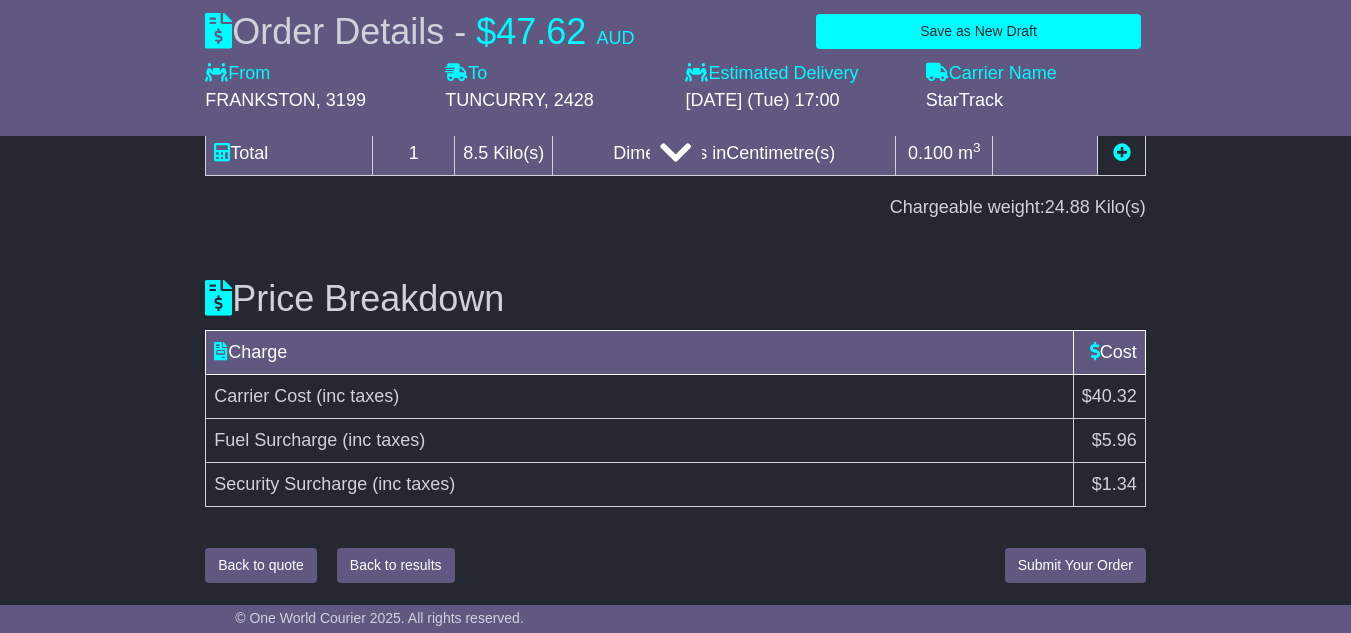 scroll, scrollTop: 2646, scrollLeft: 0, axis: vertical 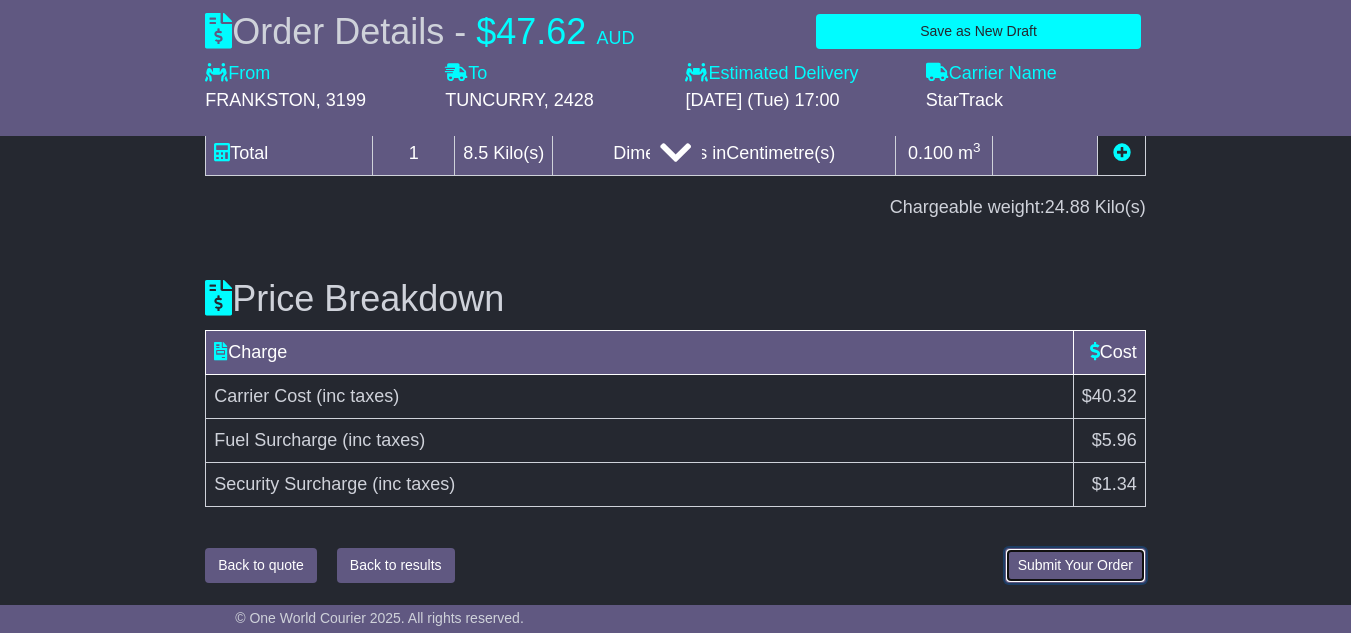 click on "Submit Your Order" at bounding box center [1075, 565] 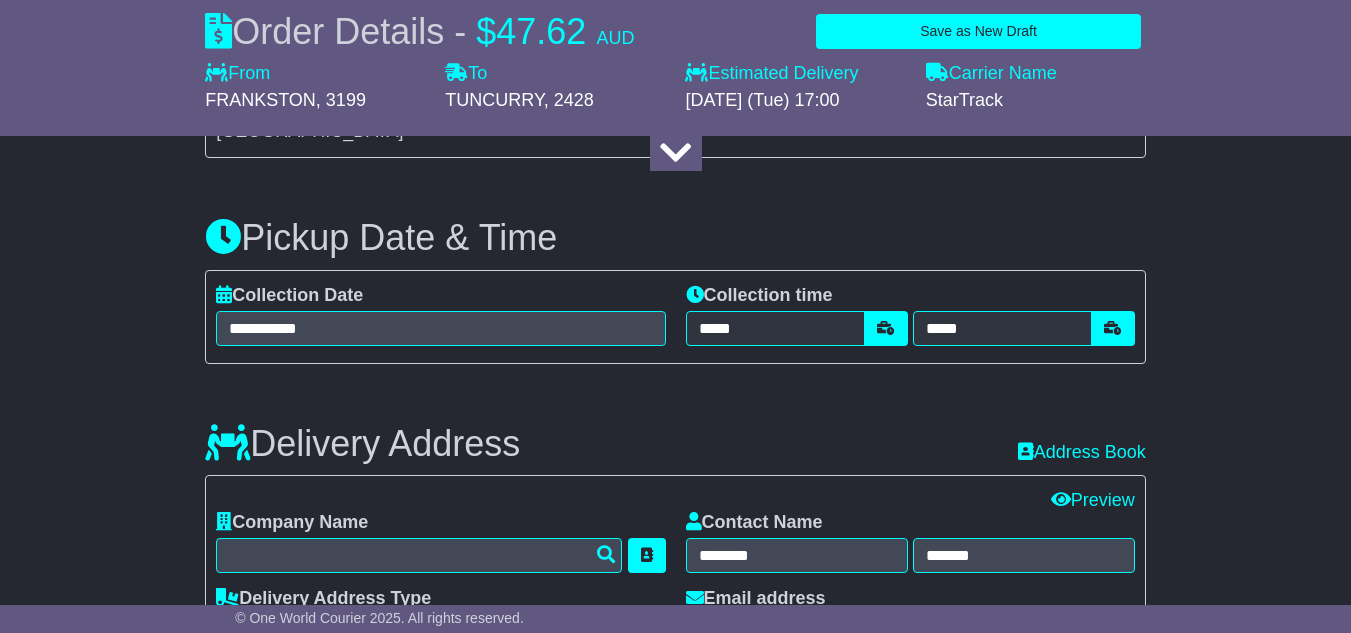 scroll, scrollTop: 1117, scrollLeft: 0, axis: vertical 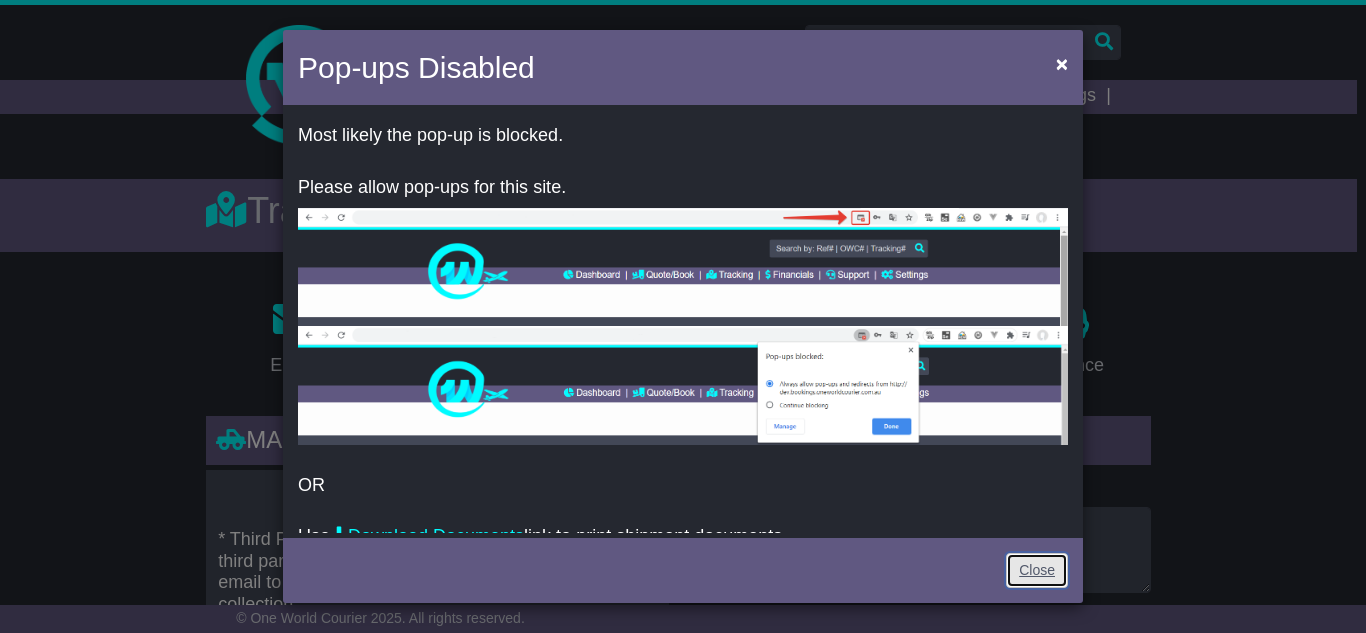 click on "Close" at bounding box center [1037, 570] 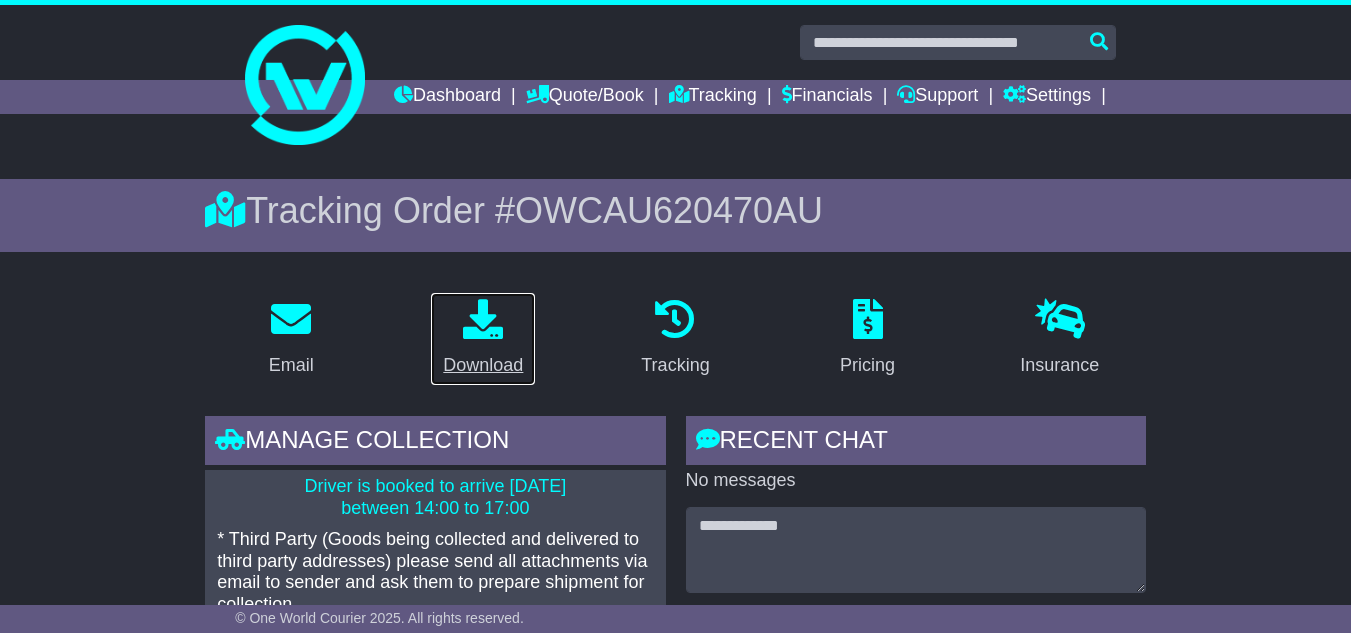 click at bounding box center (483, 319) 